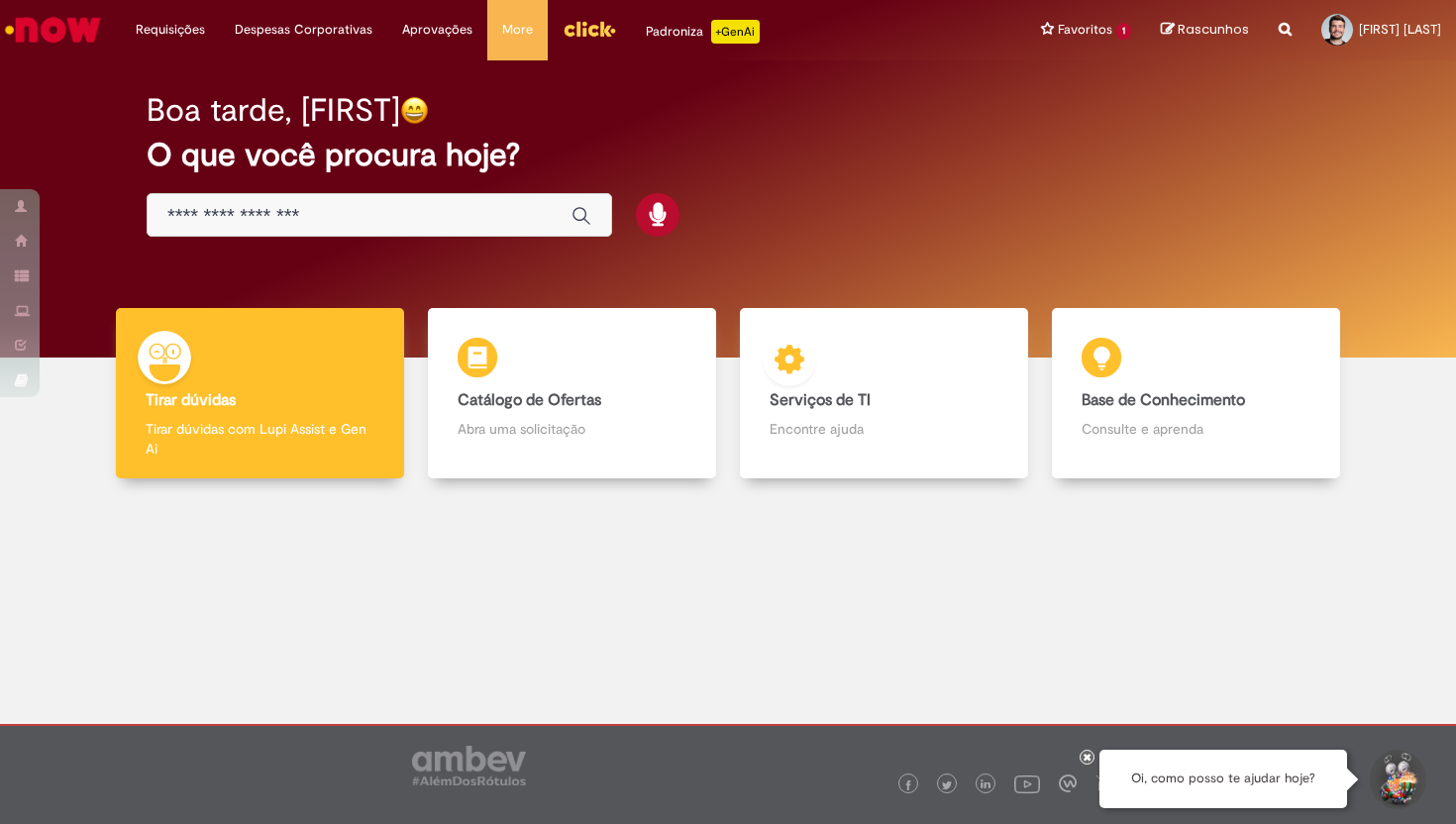 scroll, scrollTop: 0, scrollLeft: 0, axis: both 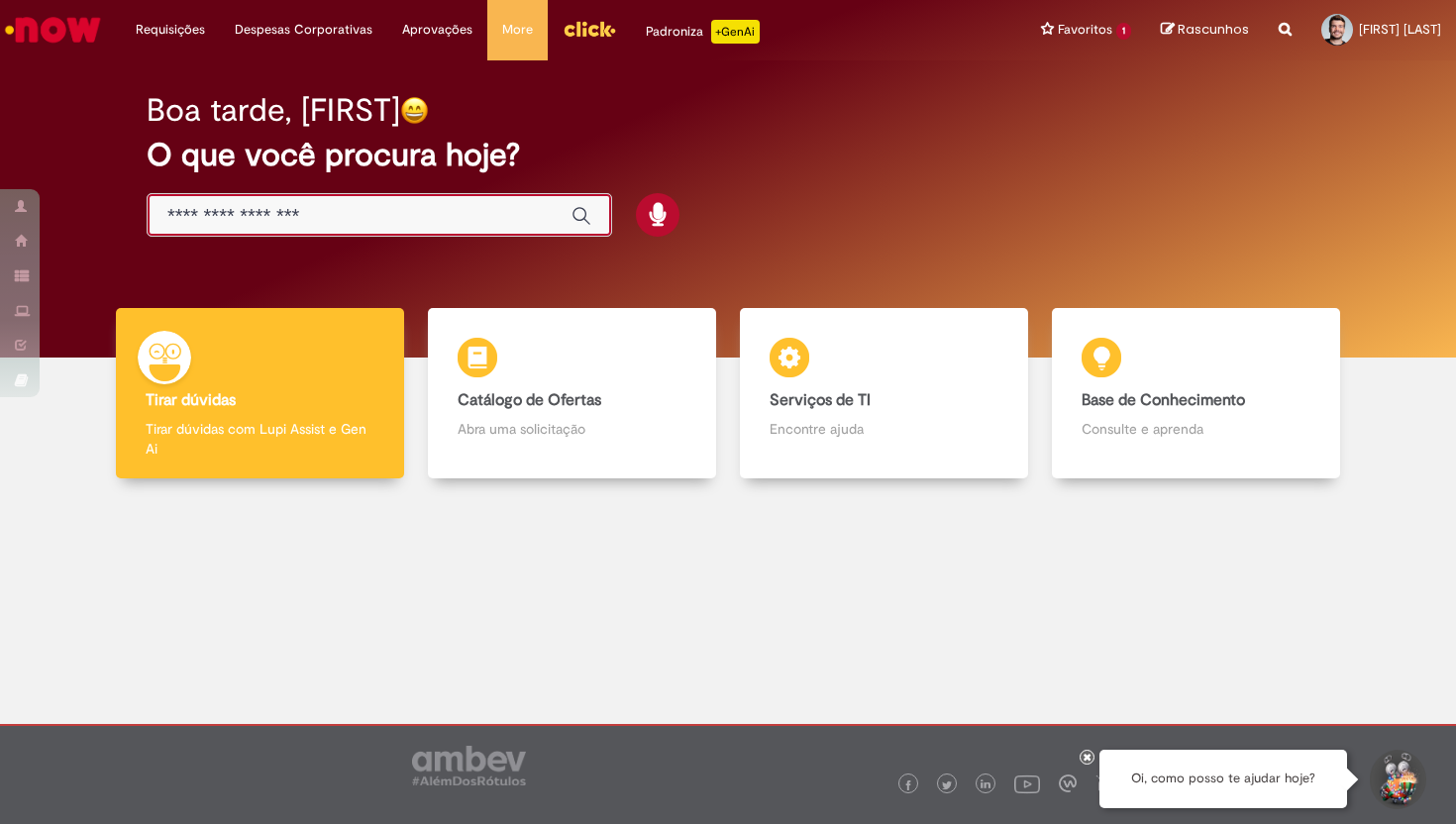 click at bounding box center (360, 216) 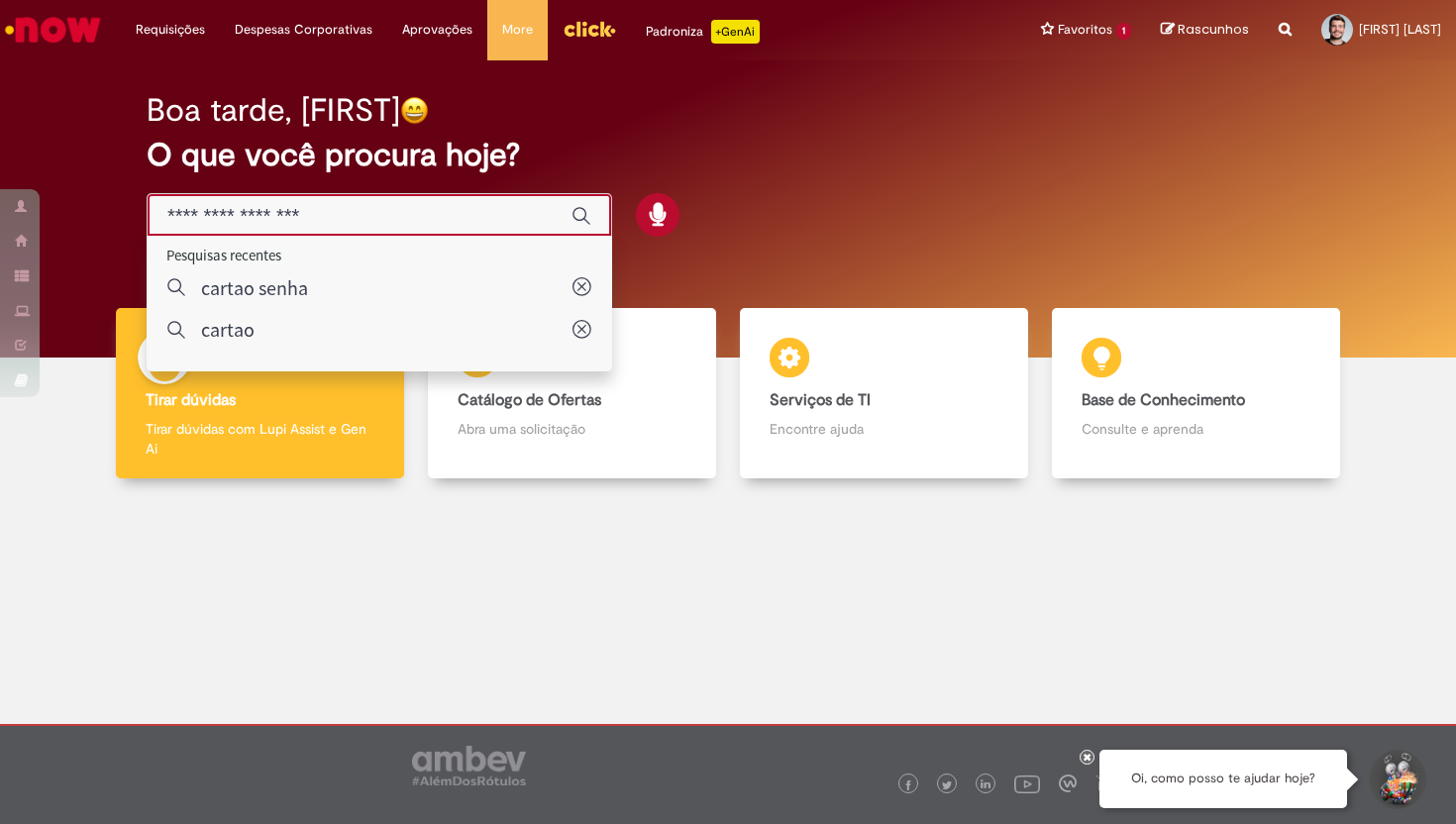 type on "*" 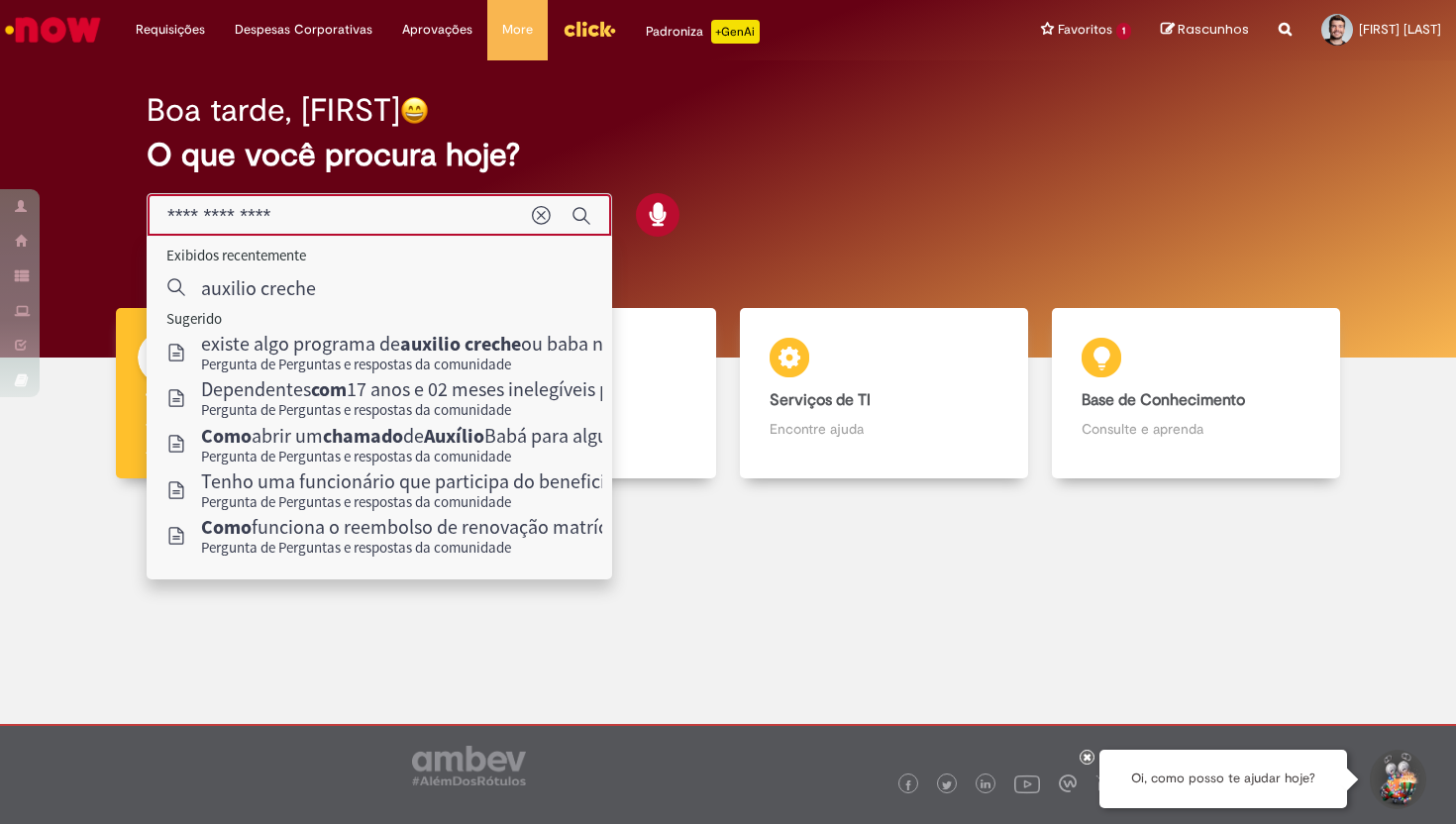 type on "**********" 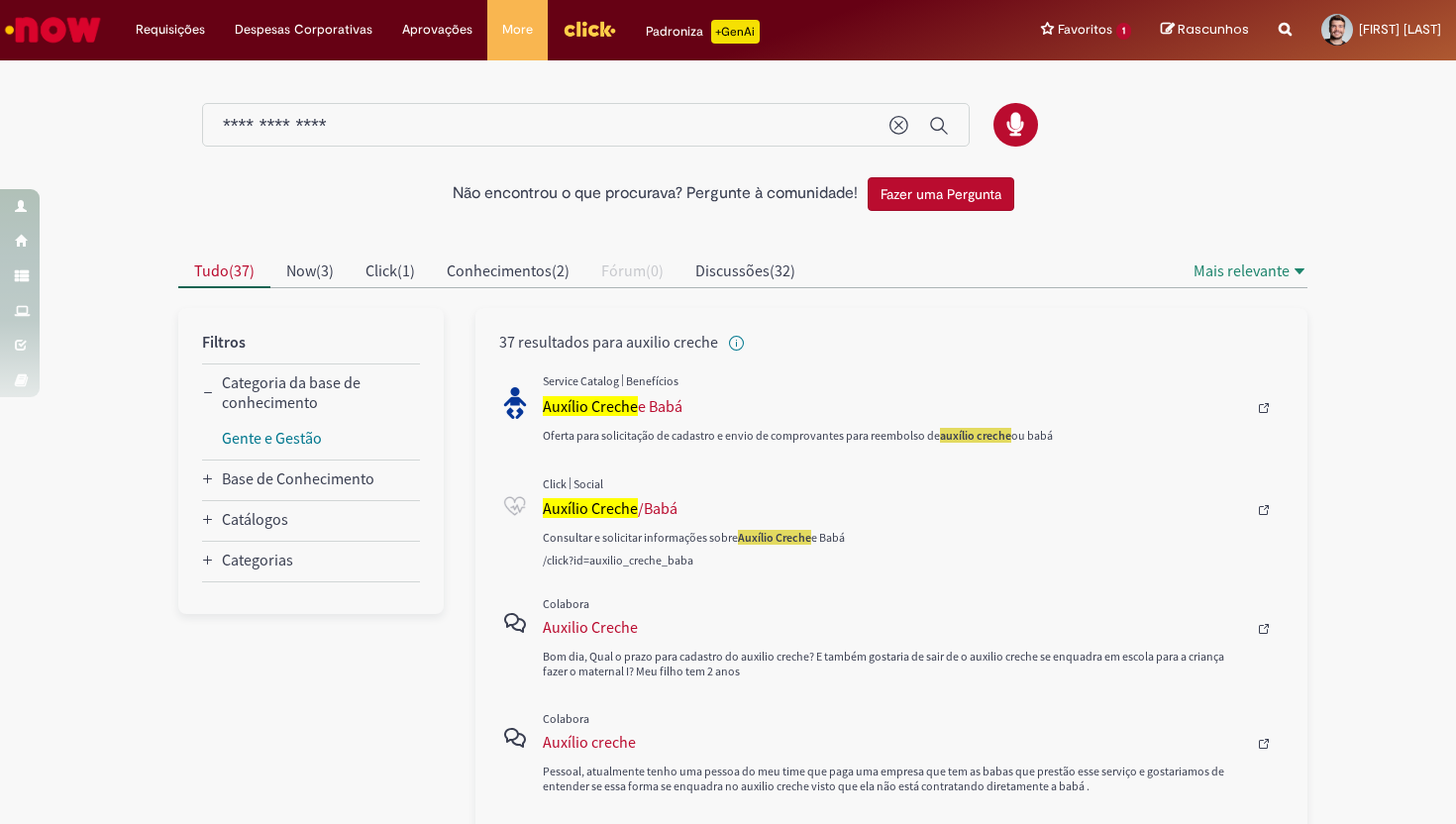 scroll, scrollTop: 16, scrollLeft: 0, axis: vertical 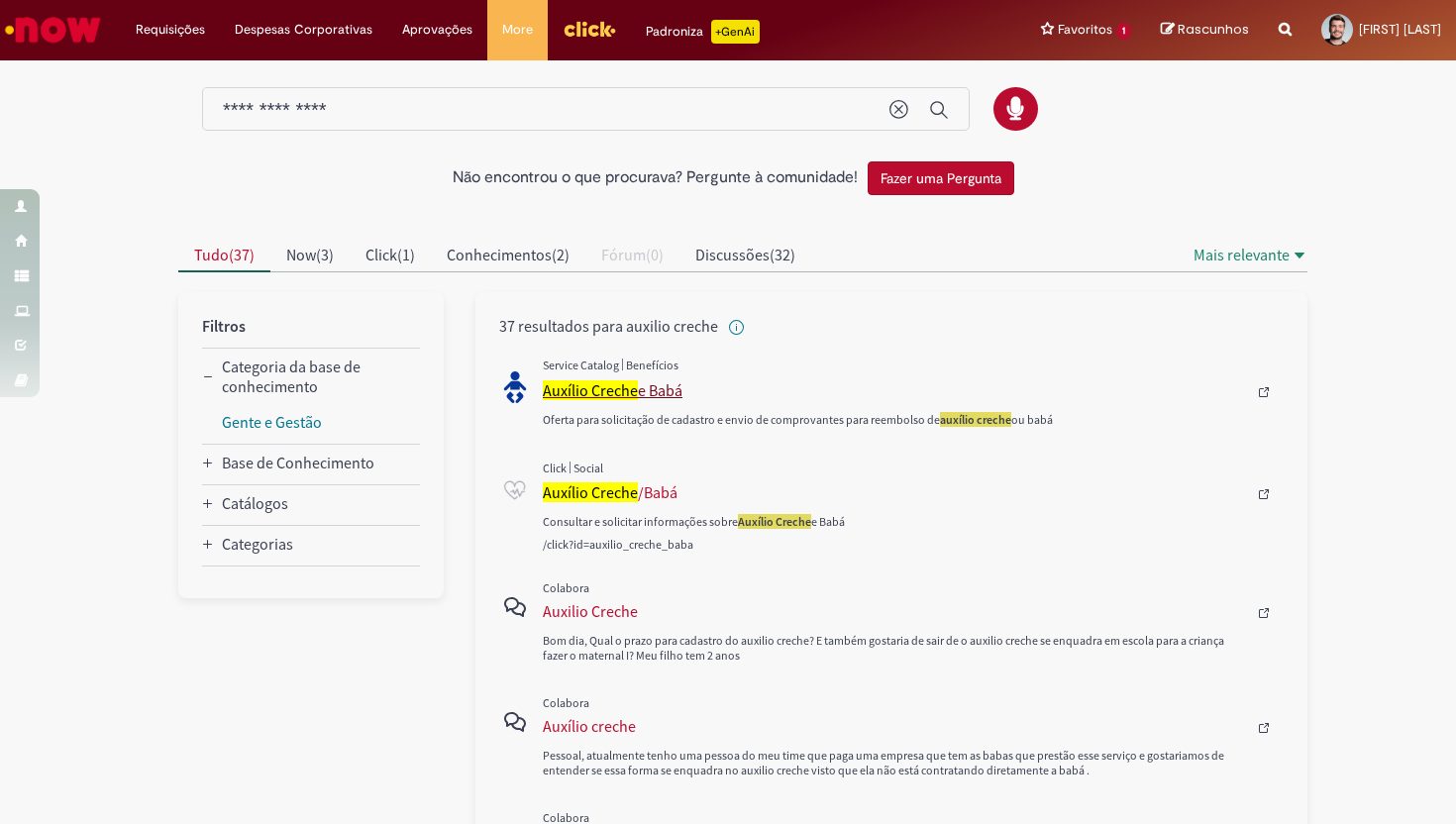 click on "Auxílio Creche" at bounding box center (590, 390) 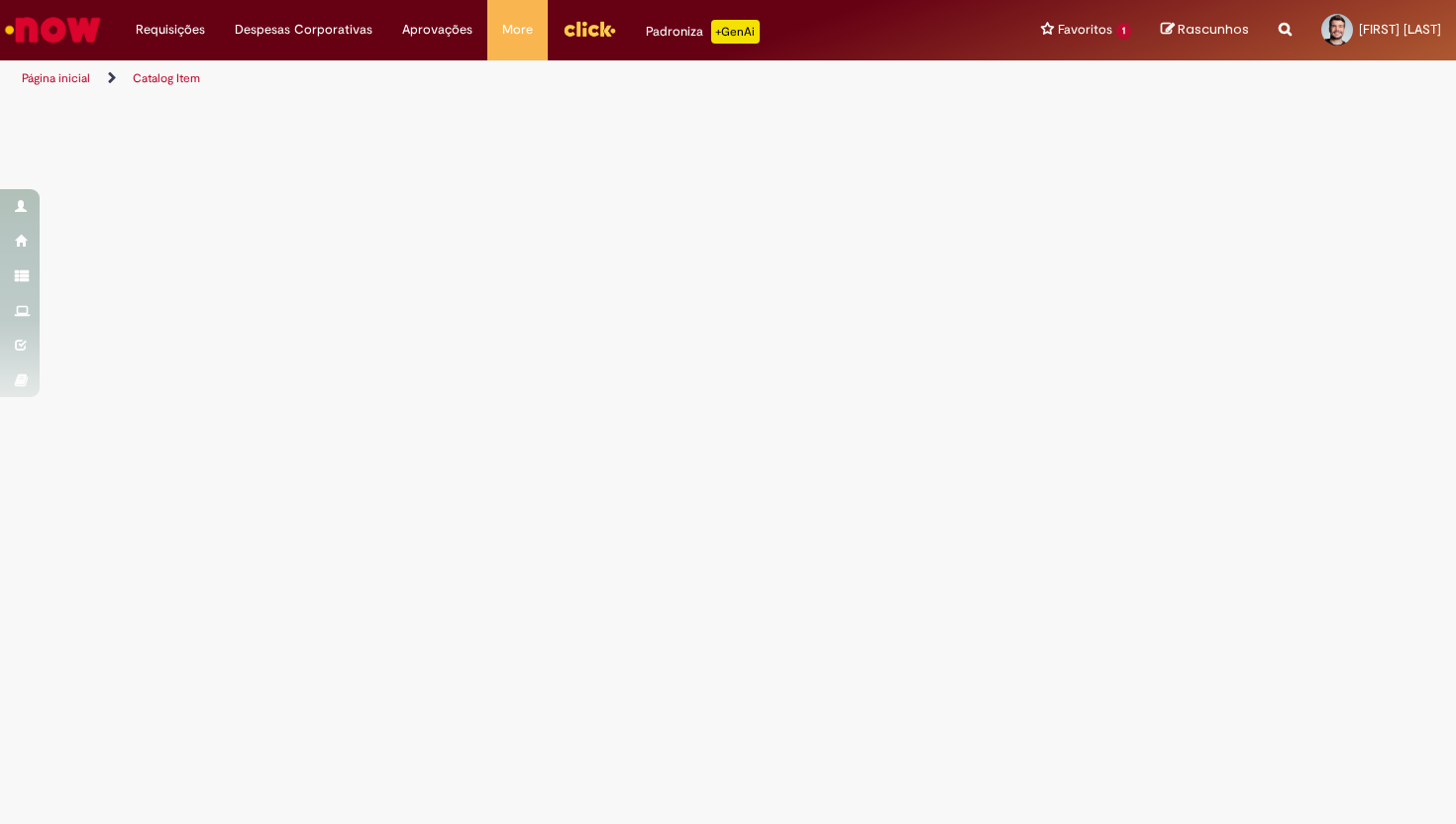 scroll, scrollTop: 0, scrollLeft: 0, axis: both 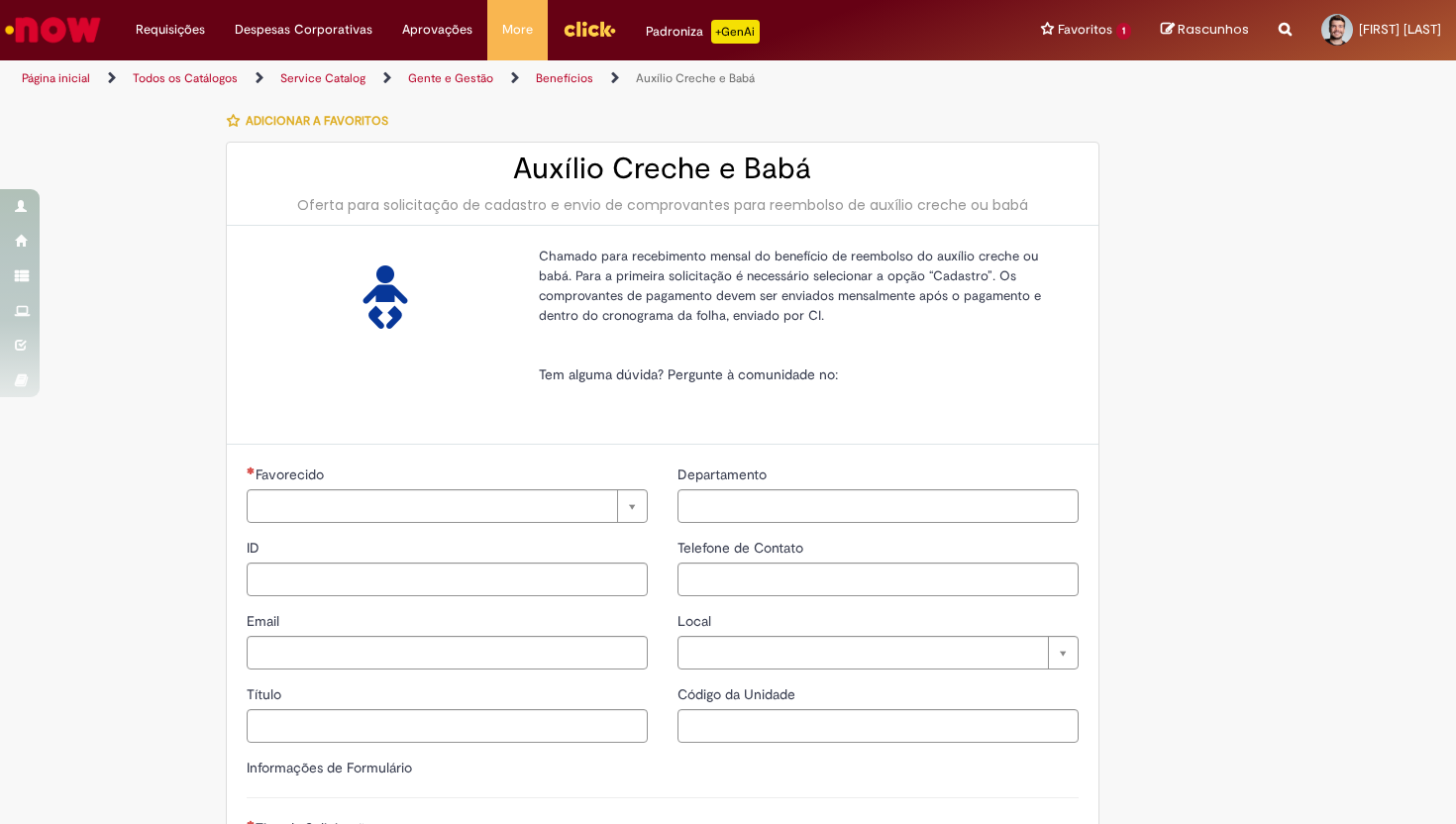 type on "********" 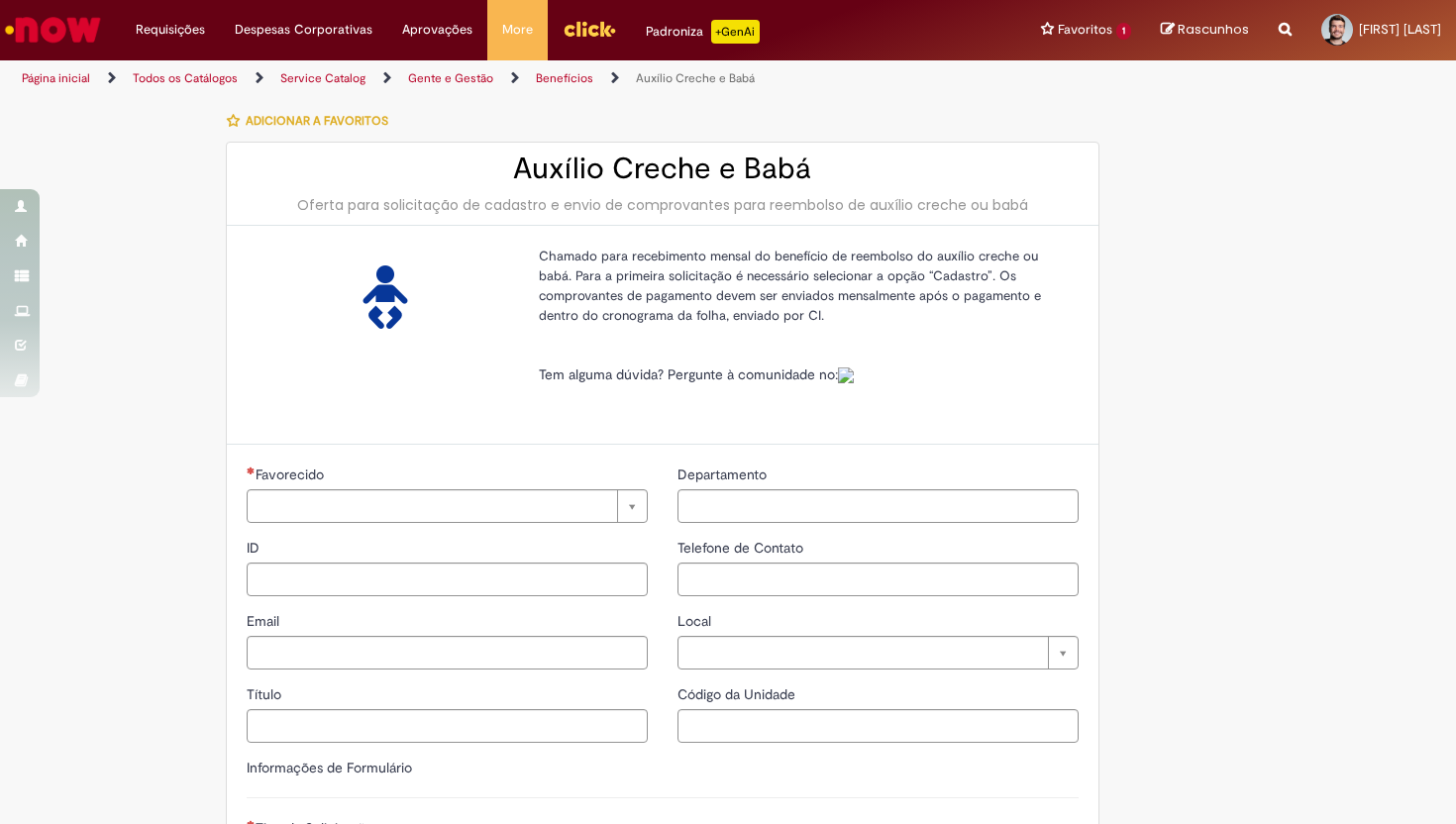 type on "**********" 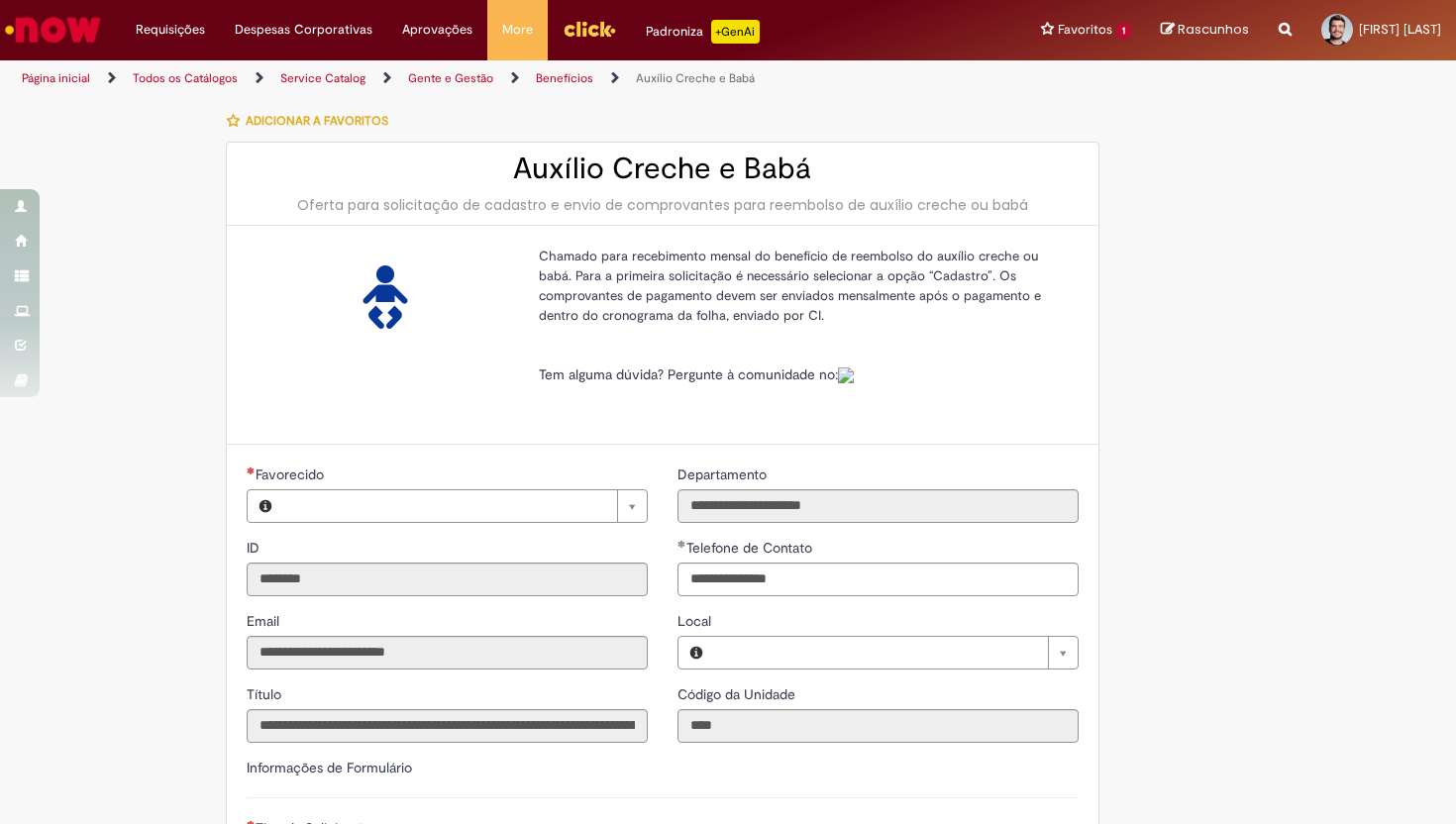 type on "**********" 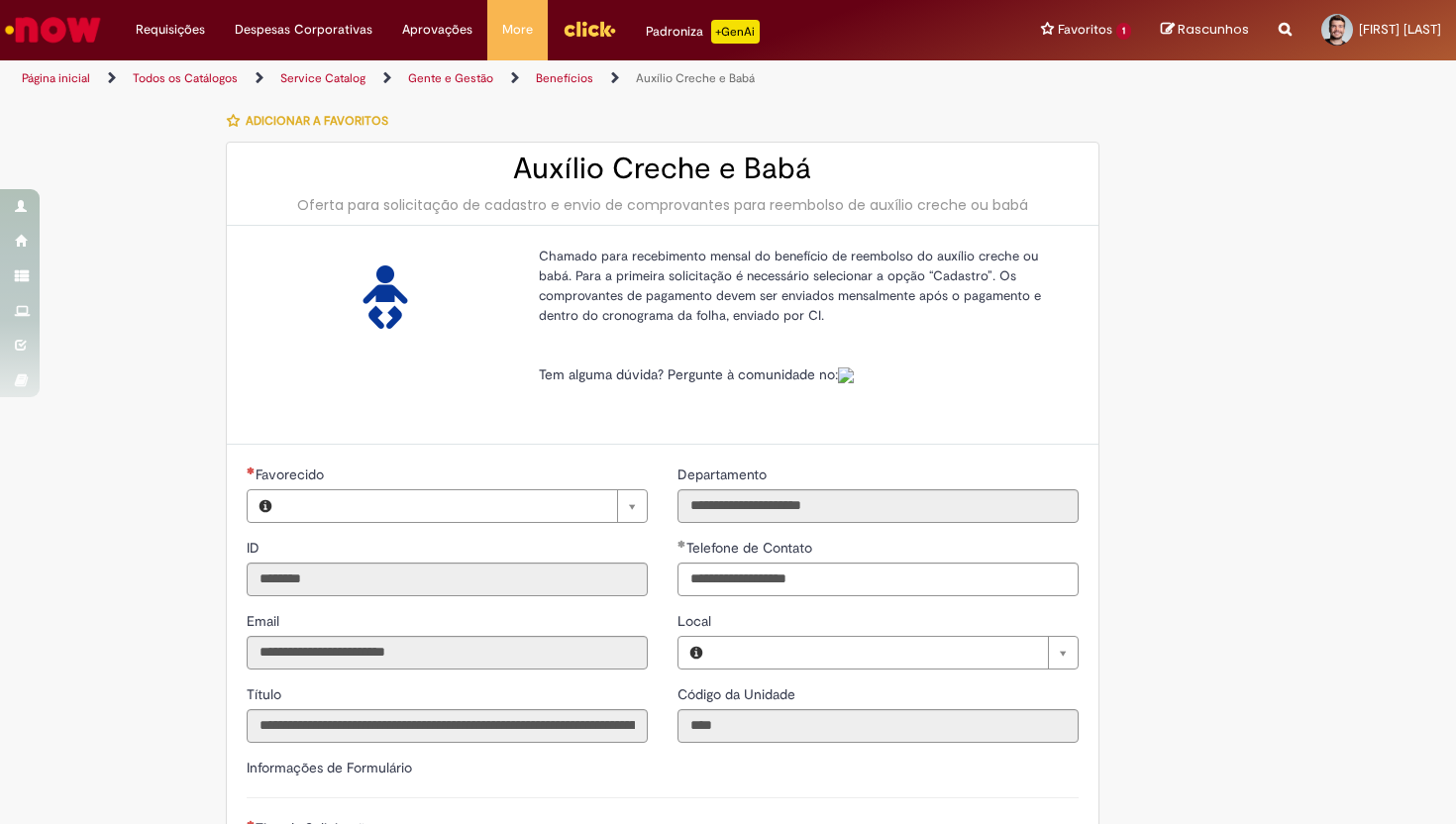 type on "**********" 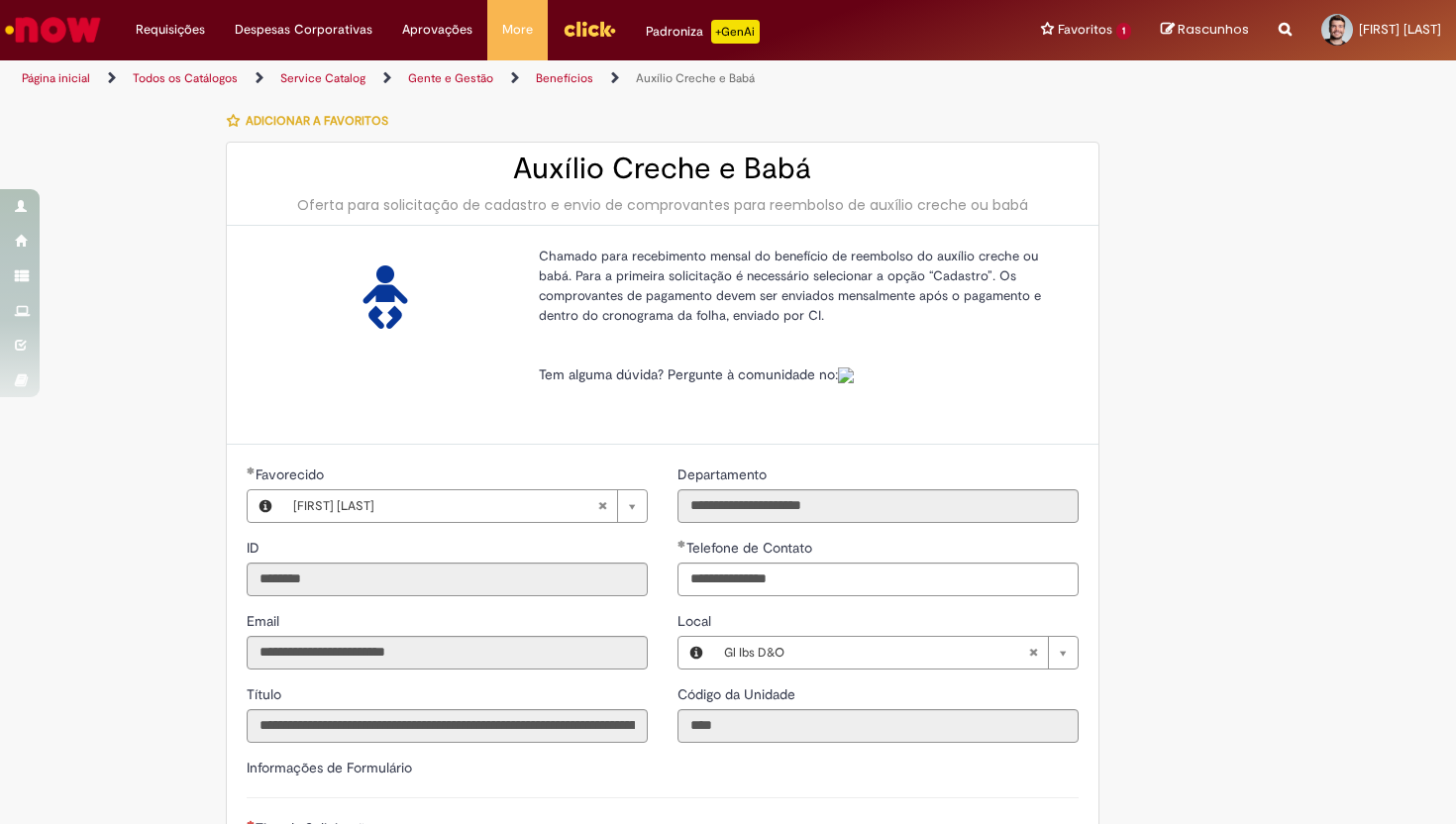 type on "**********" 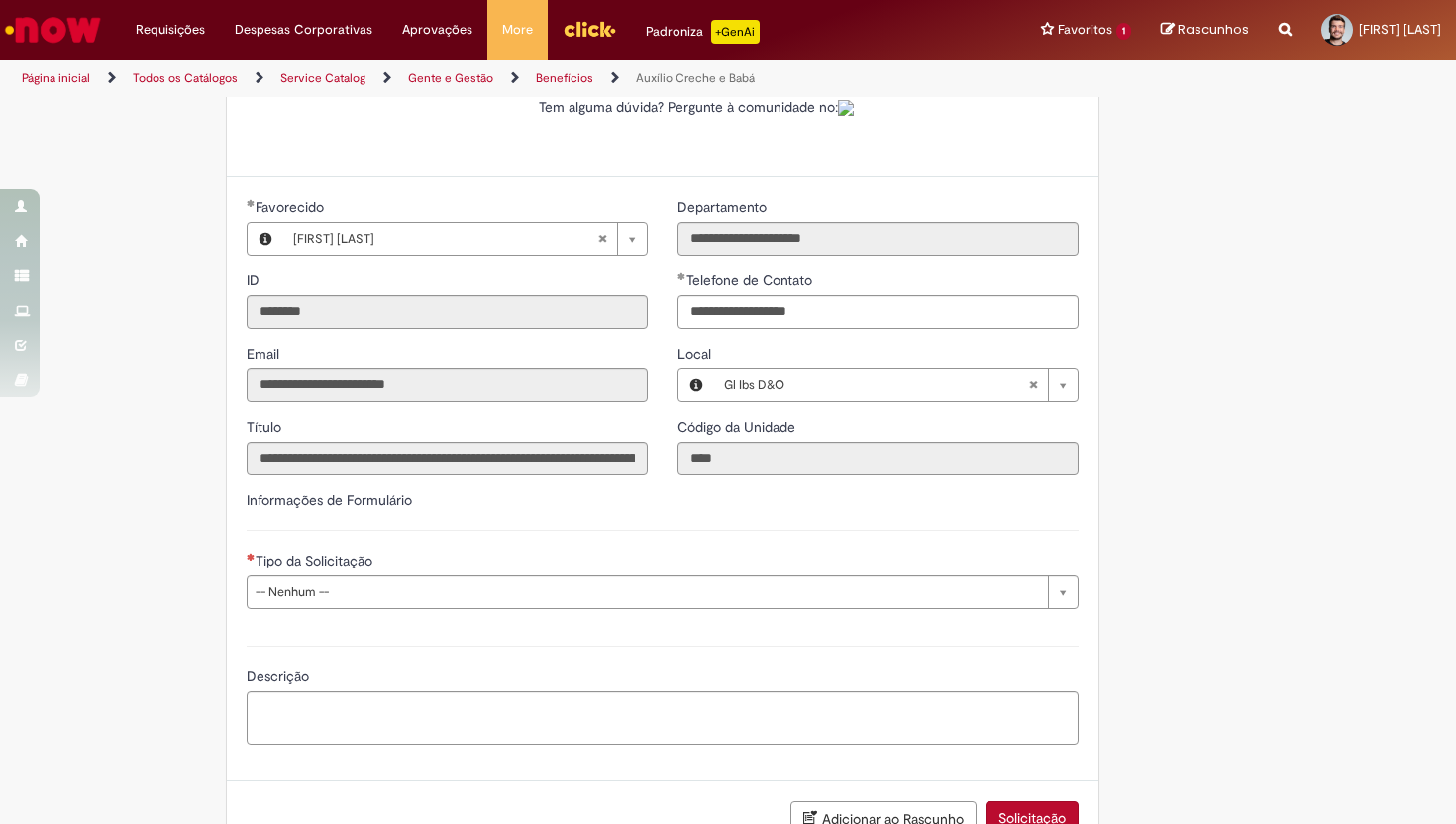 scroll, scrollTop: 344, scrollLeft: 0, axis: vertical 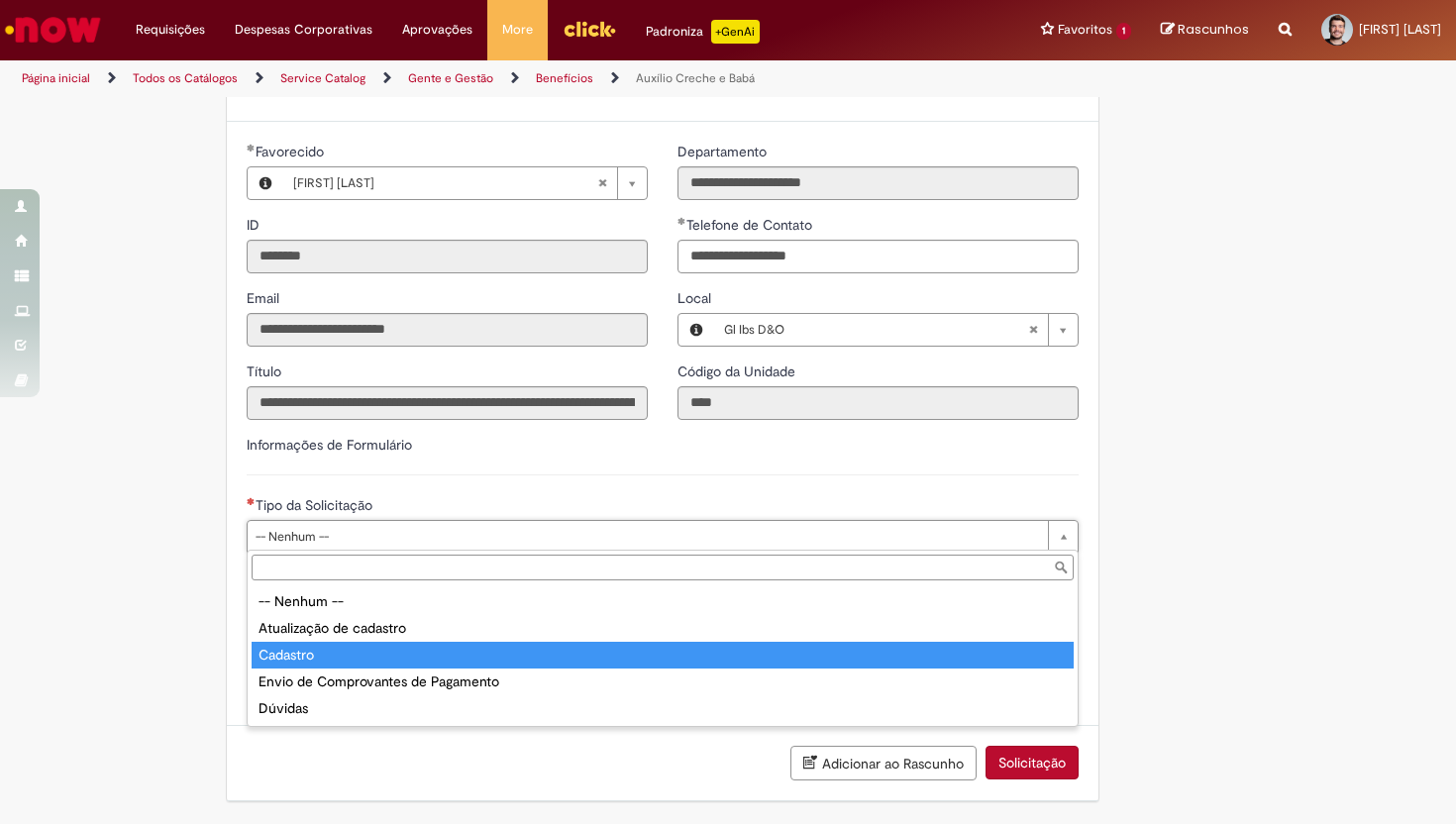 type on "********" 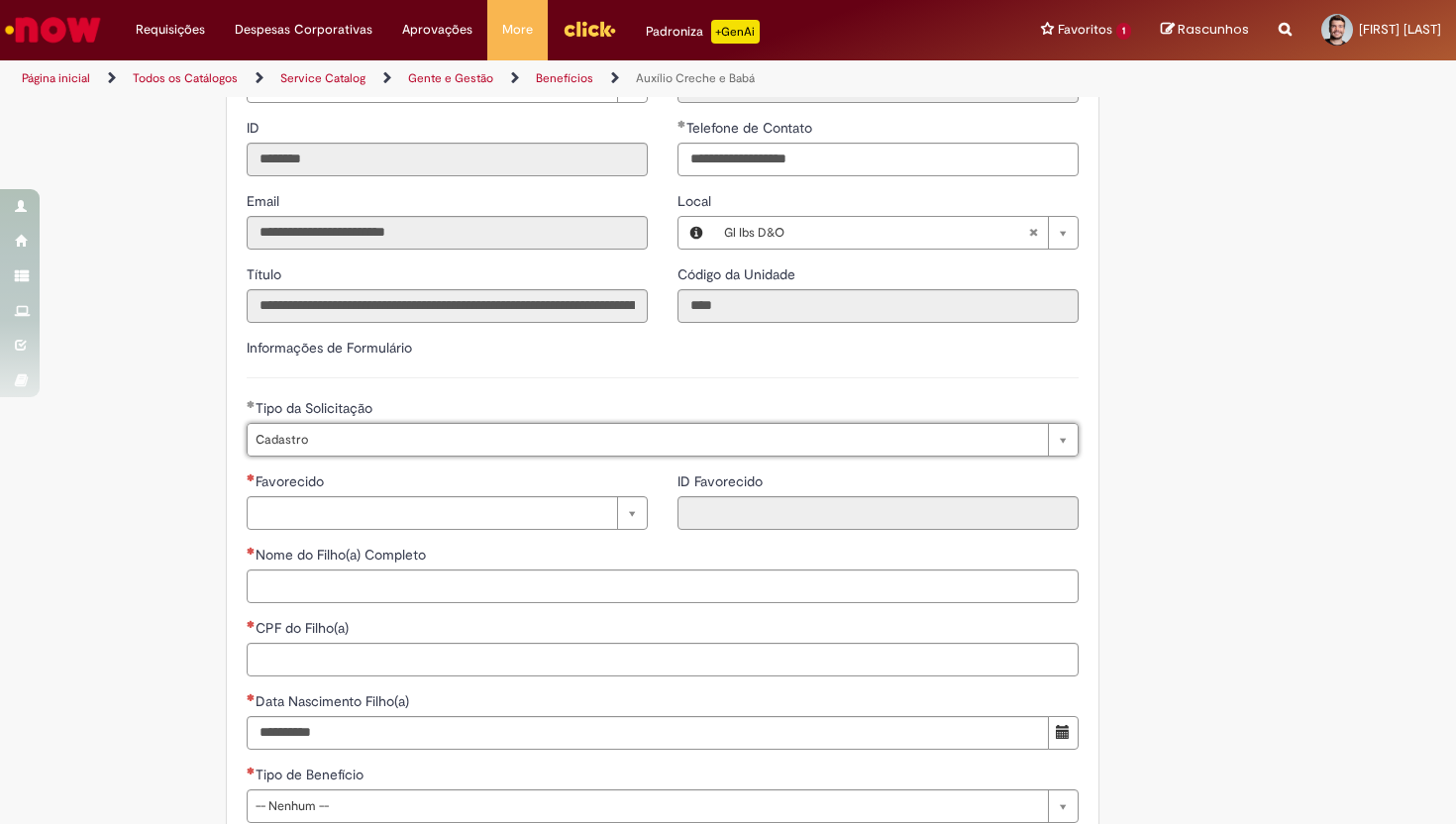 scroll, scrollTop: 467, scrollLeft: 0, axis: vertical 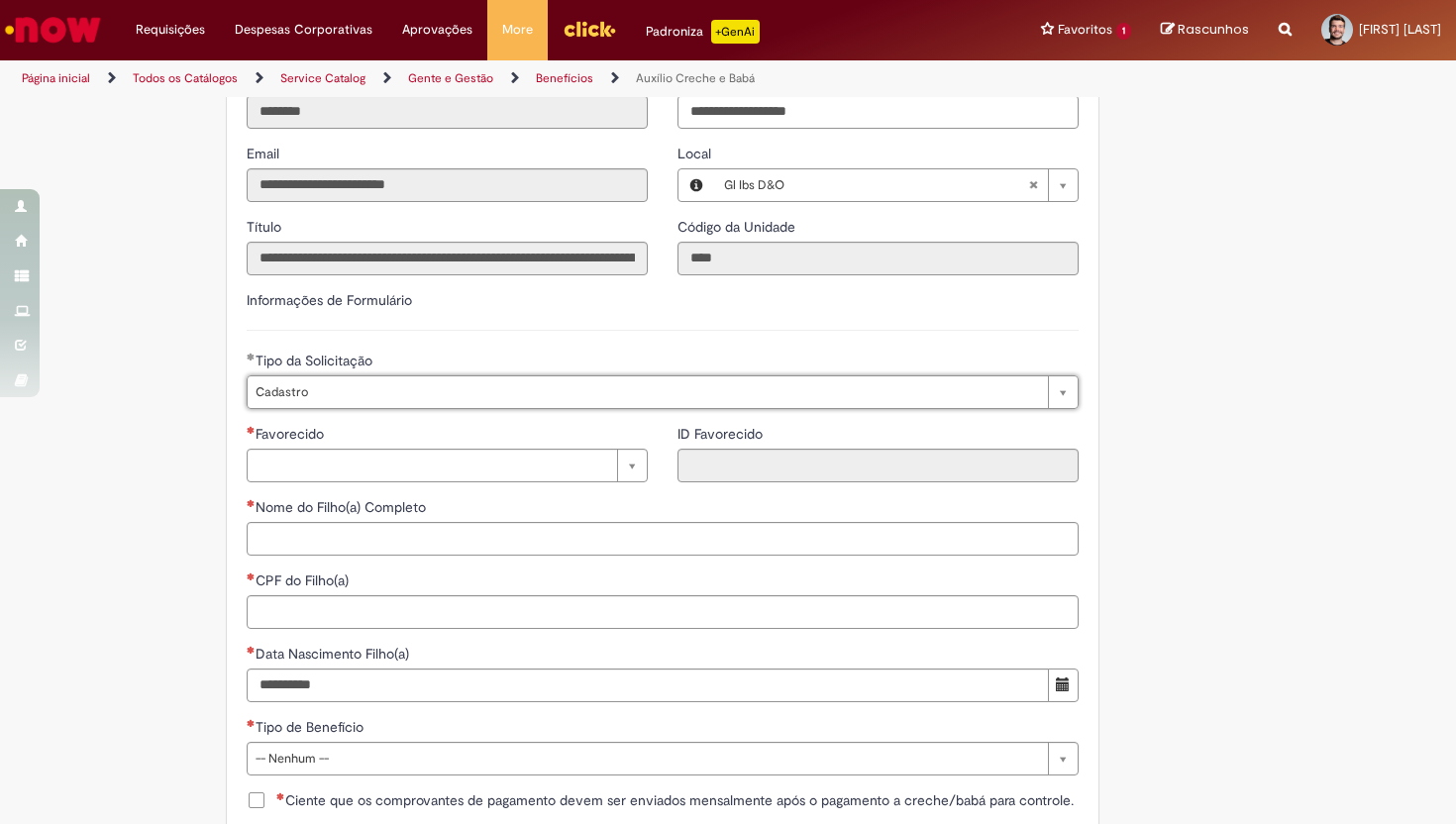 click on "Favorecido" at bounding box center (291, 434) 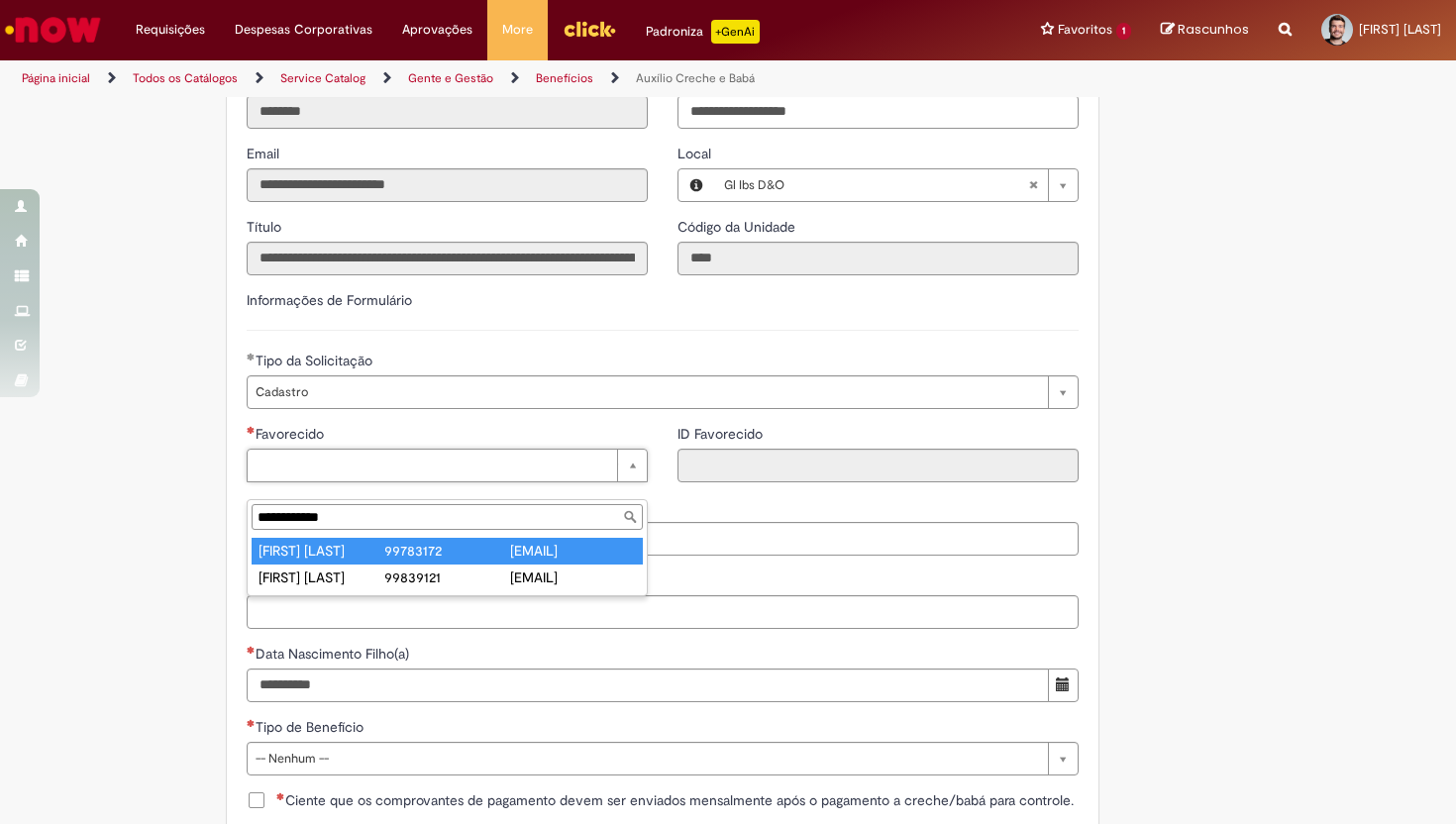 type on "**********" 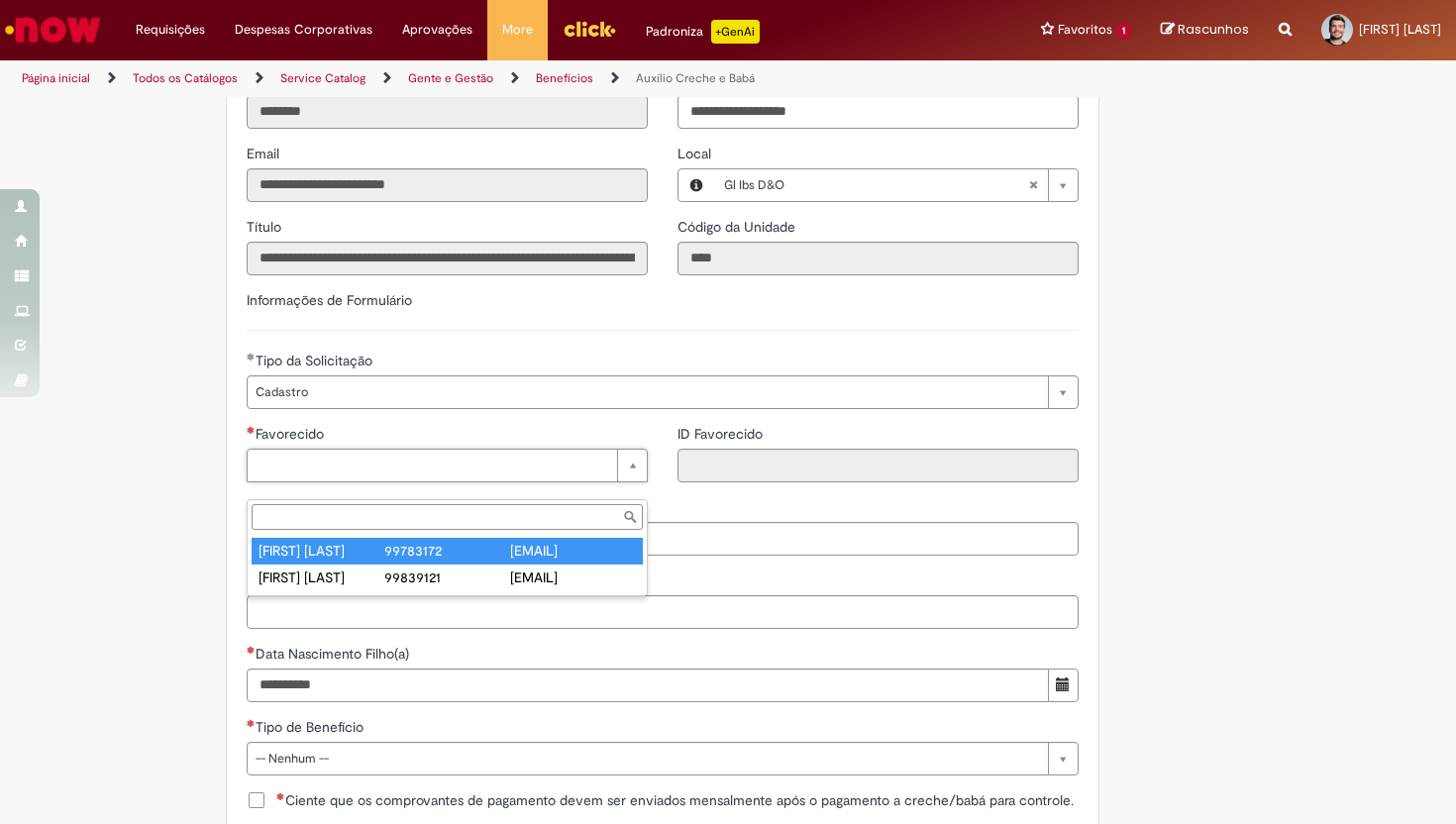 type on "********" 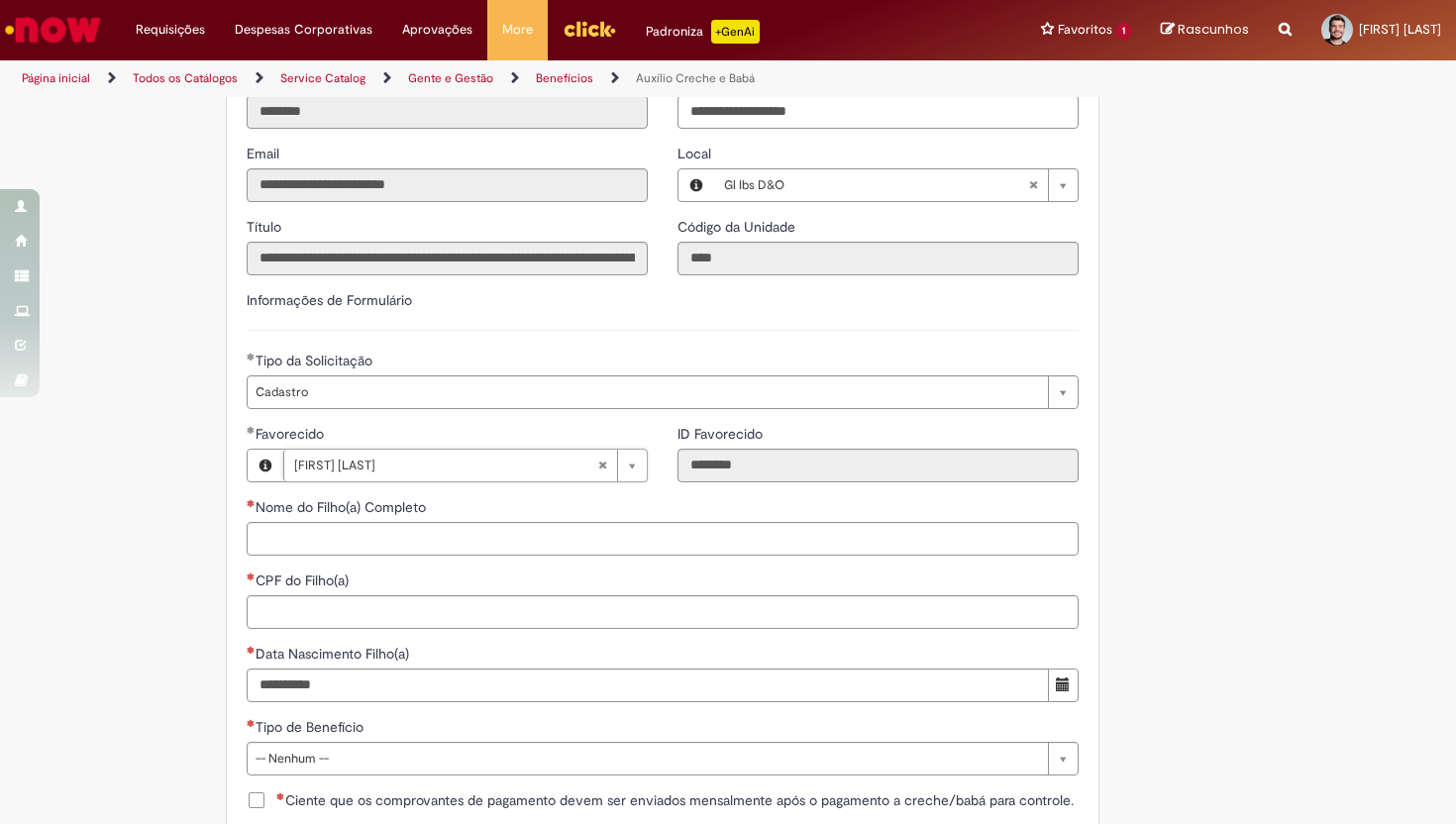 click on "**********" at bounding box center [631, 358] 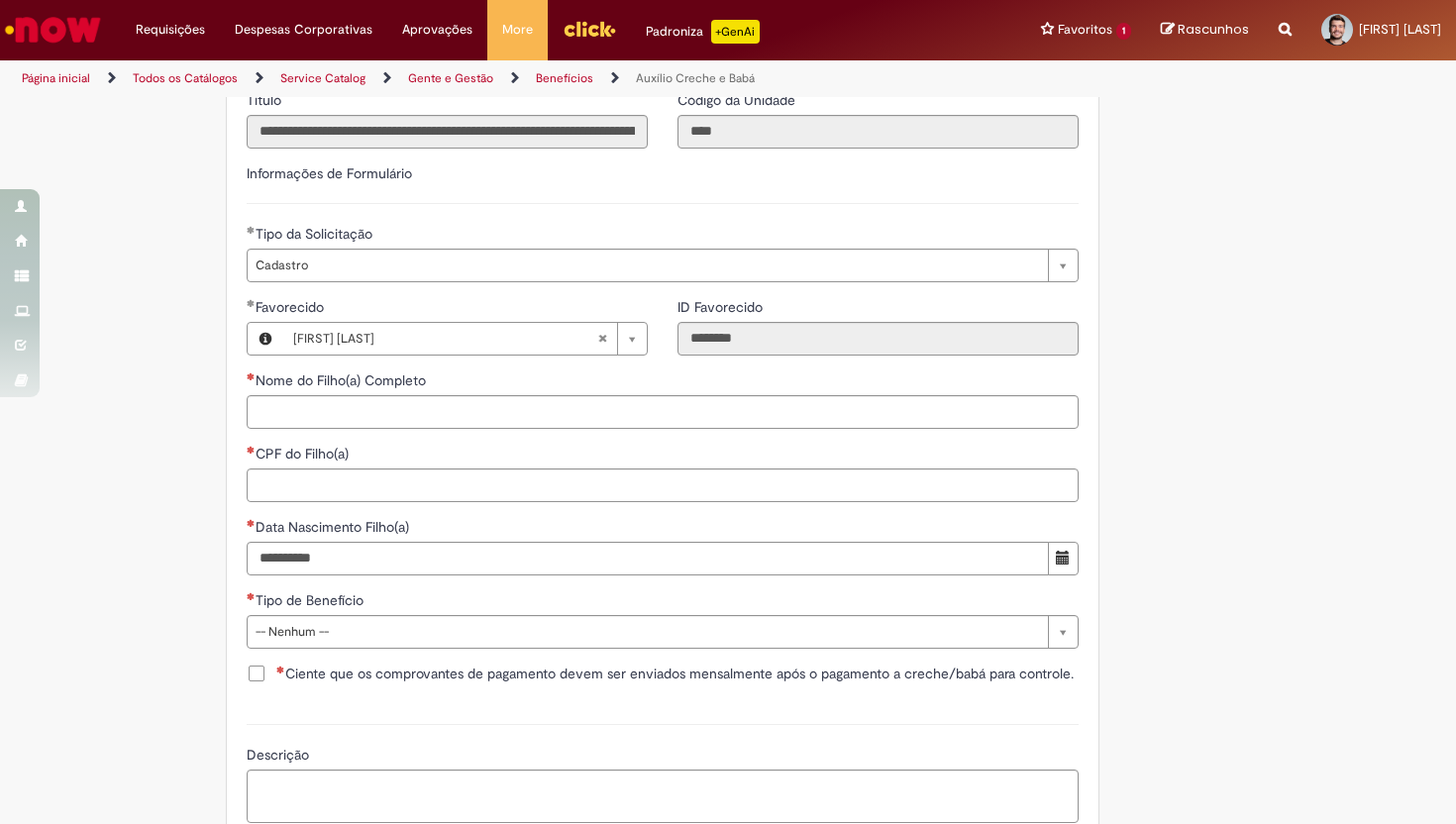 scroll, scrollTop: 597, scrollLeft: 0, axis: vertical 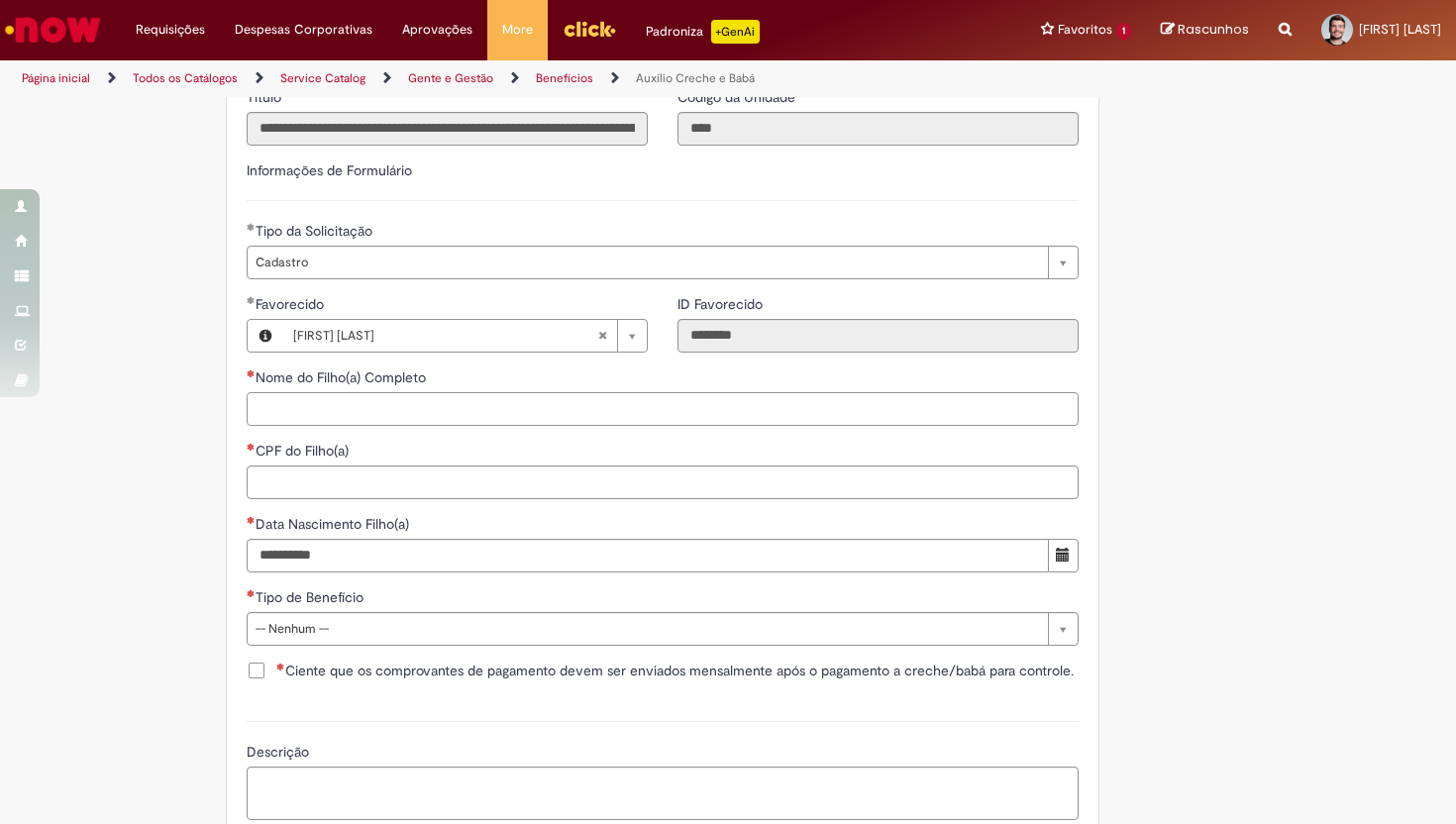 click on "Nome do Filho(a) Completo" at bounding box center [663, 409] 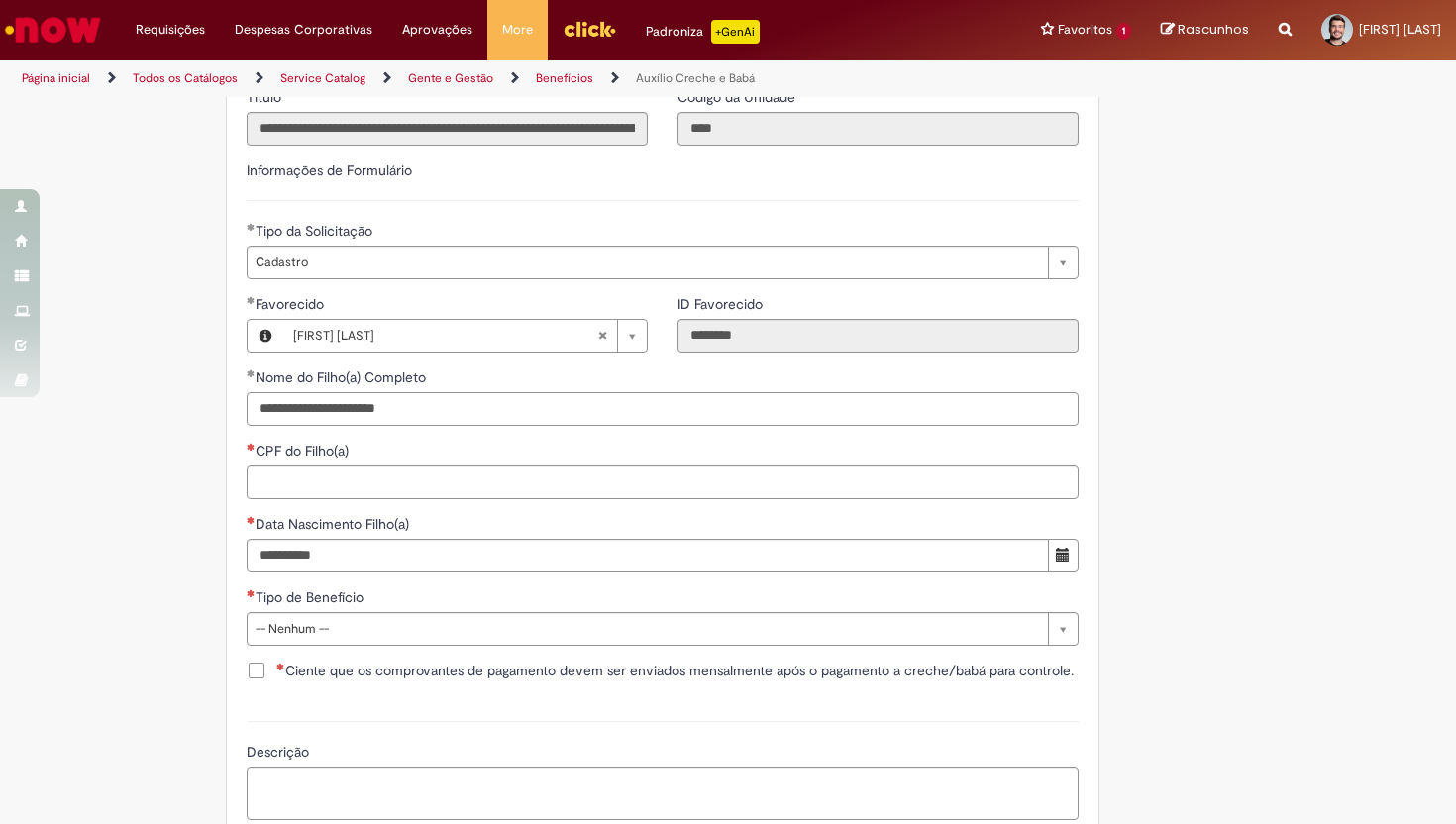 type on "**********" 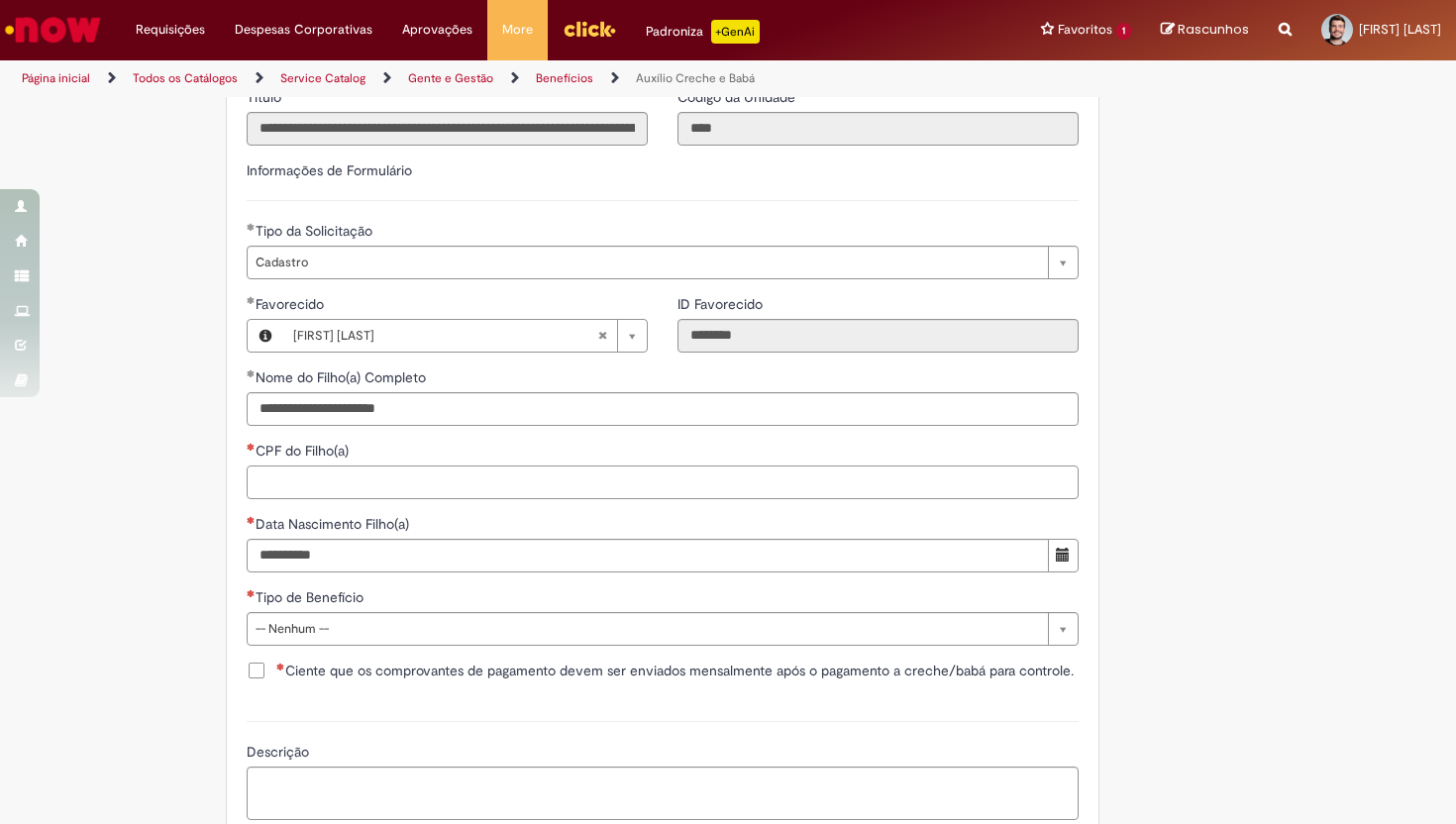click on "CPF do Filho(a)" at bounding box center [663, 482] 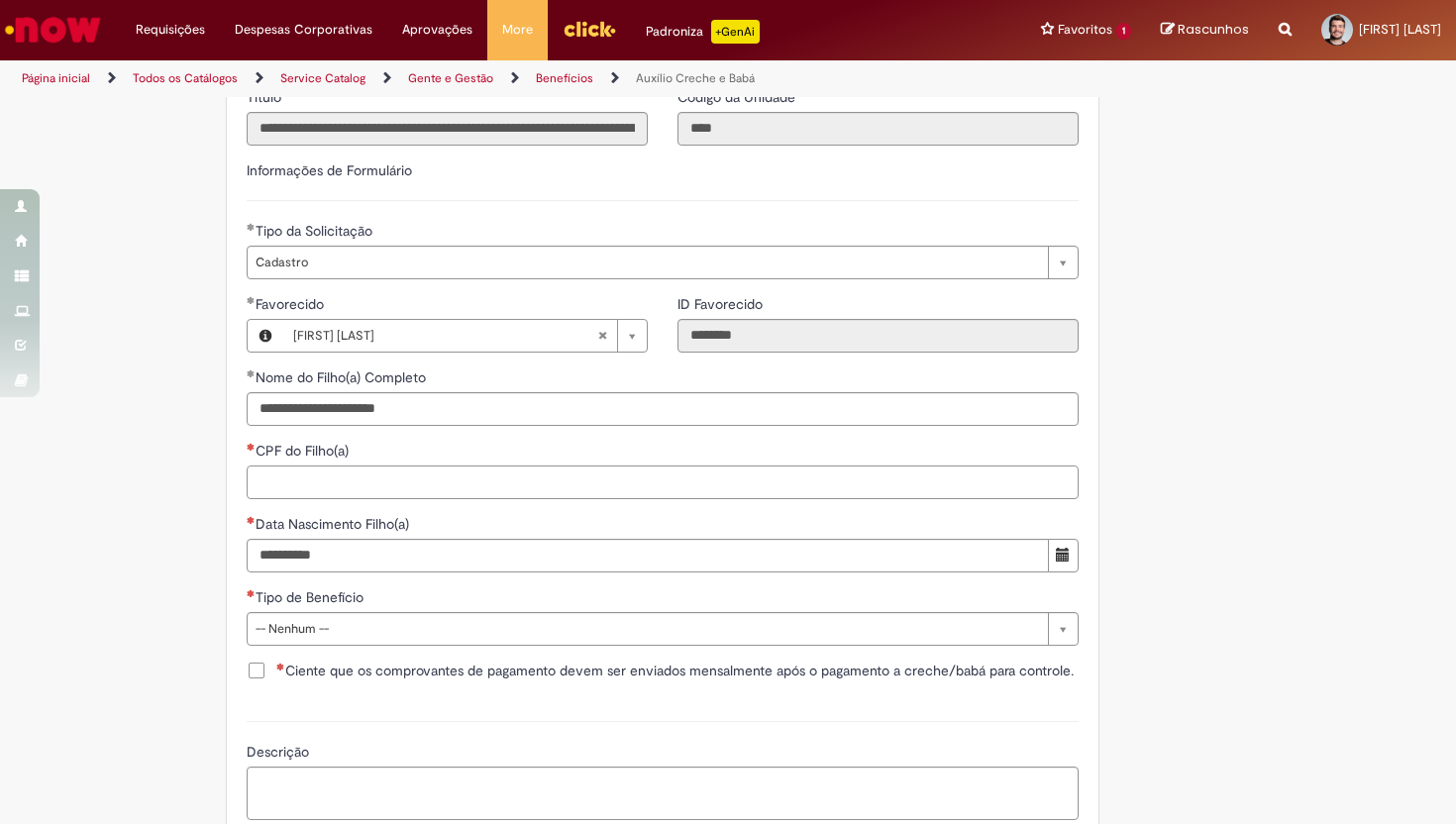 paste on "******" 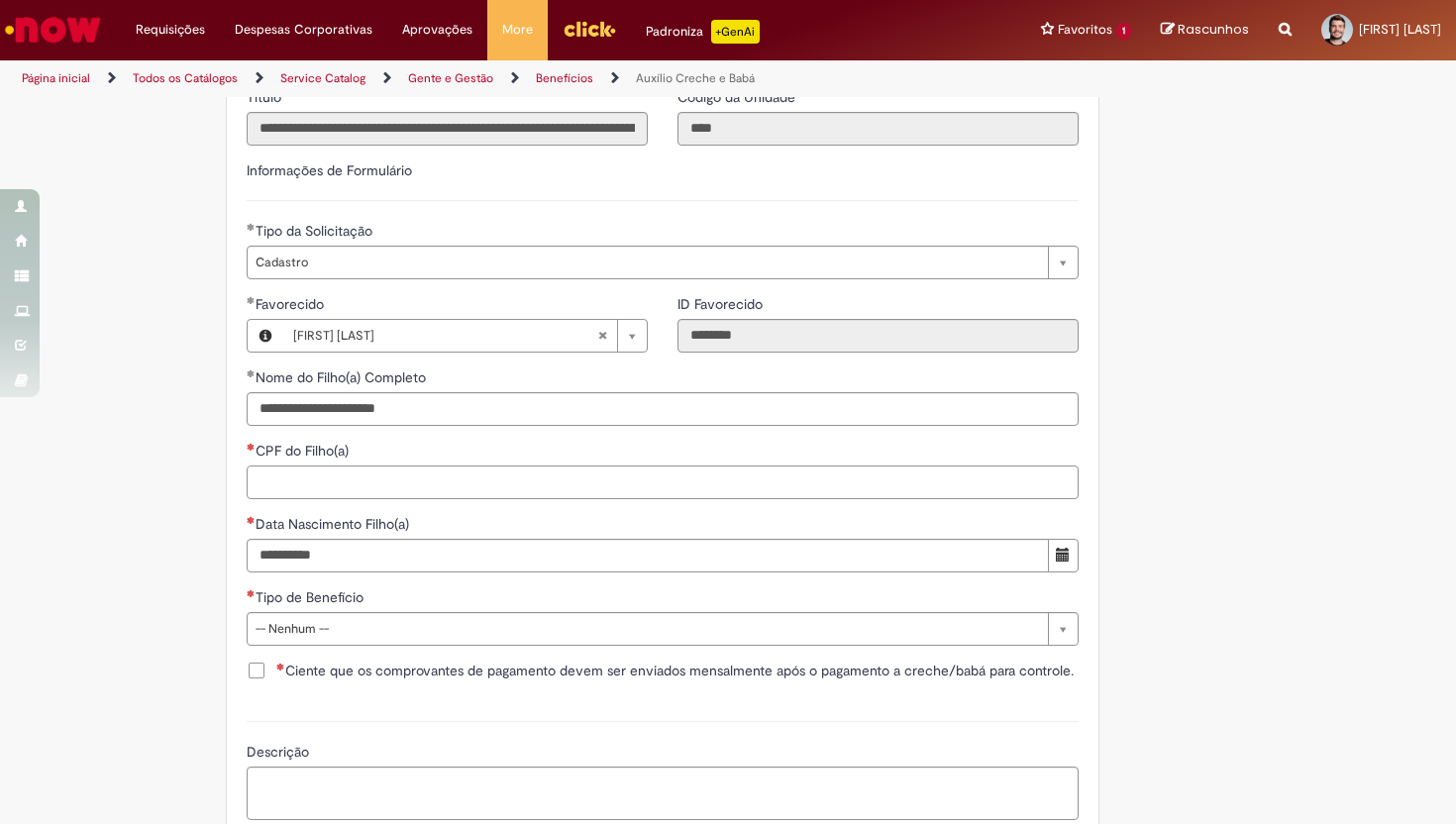 paste on "**********" 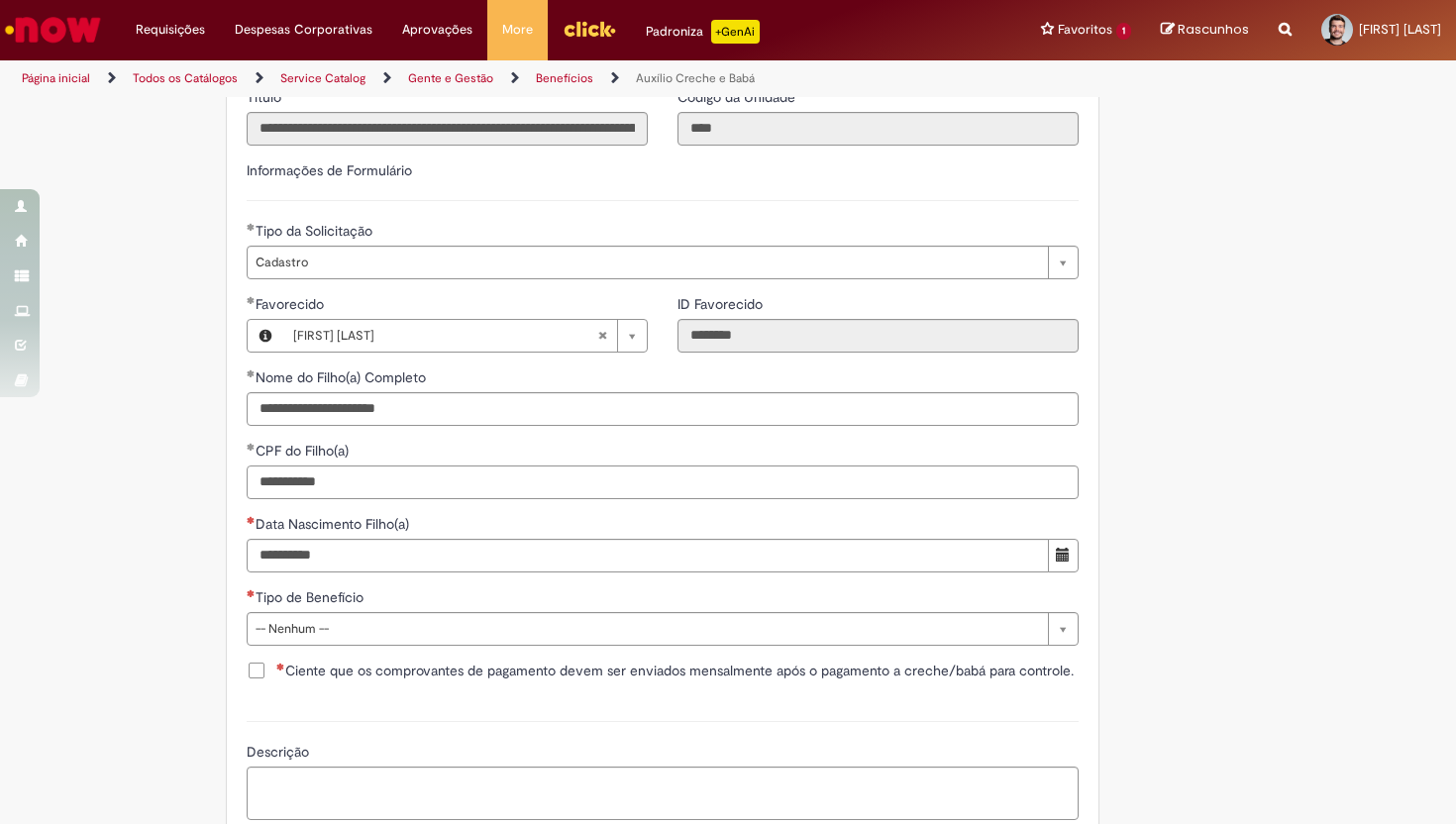 type on "**********" 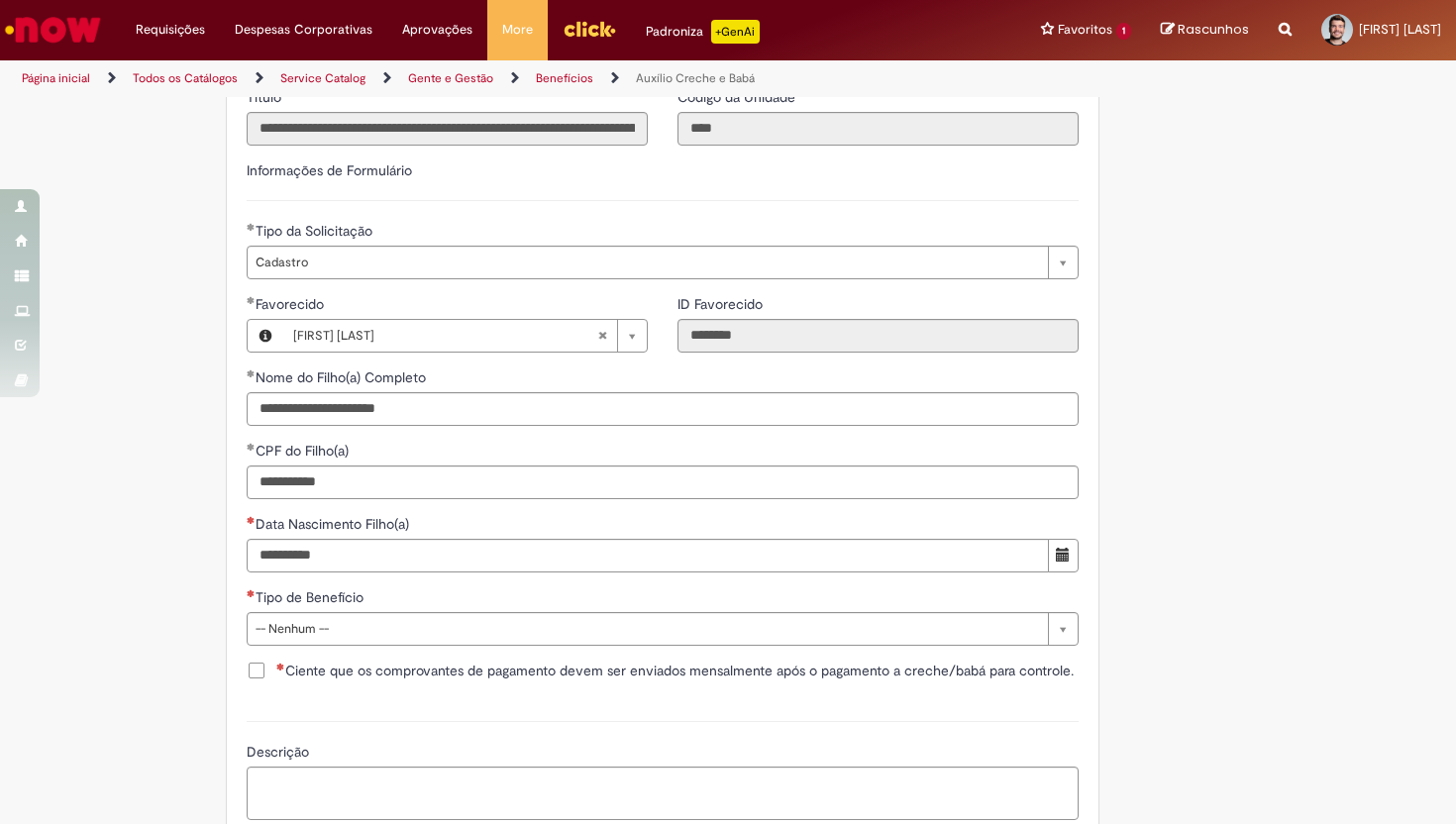 click on "Tire dúvidas com LupiAssist    +GenAI
Oi! Eu sou LupiAssist, uma Inteligência Artificial Generativa em constante aprendizado   Meu conteúdo é monitorado para trazer uma melhor experiência
Dúvidas comuns:
Só mais um instante, estou consultando nossas bases de conhecimento  e escrevendo a melhor resposta pra você!
Title
Lorem ipsum dolor sit amet    Fazer uma nova pergunta
Gerei esta resposta utilizando IA Generativa em conjunto com os nossos padrões. Em caso de divergência, os documentos oficiais prevalecerão.
Saiba mais em:
Ou ligue para:
E aí, te ajudei?
Sim, obrigado!" at bounding box center (728, 228) 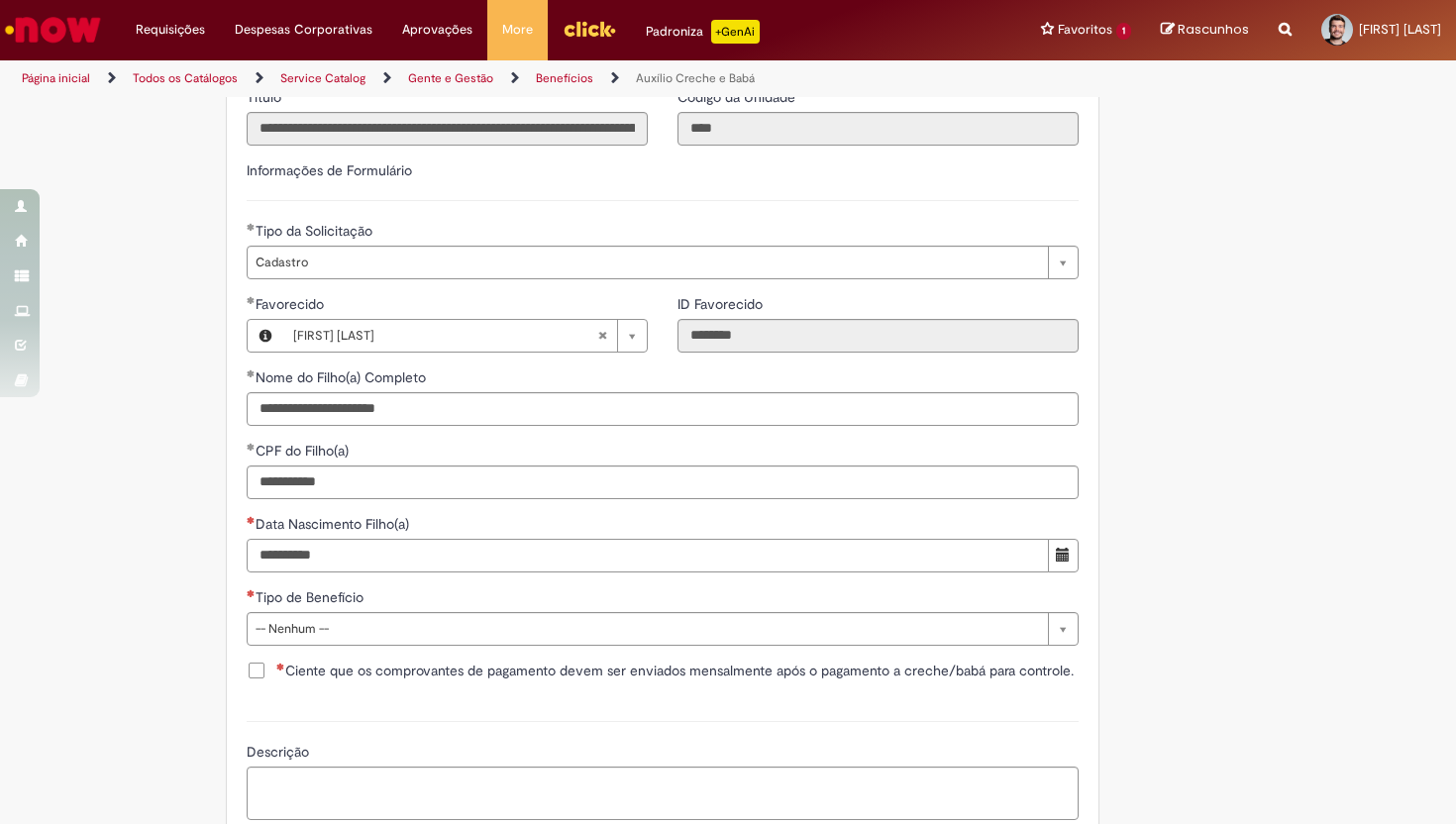 click on "Data Nascimento Filho(a)" at bounding box center (648, 556) 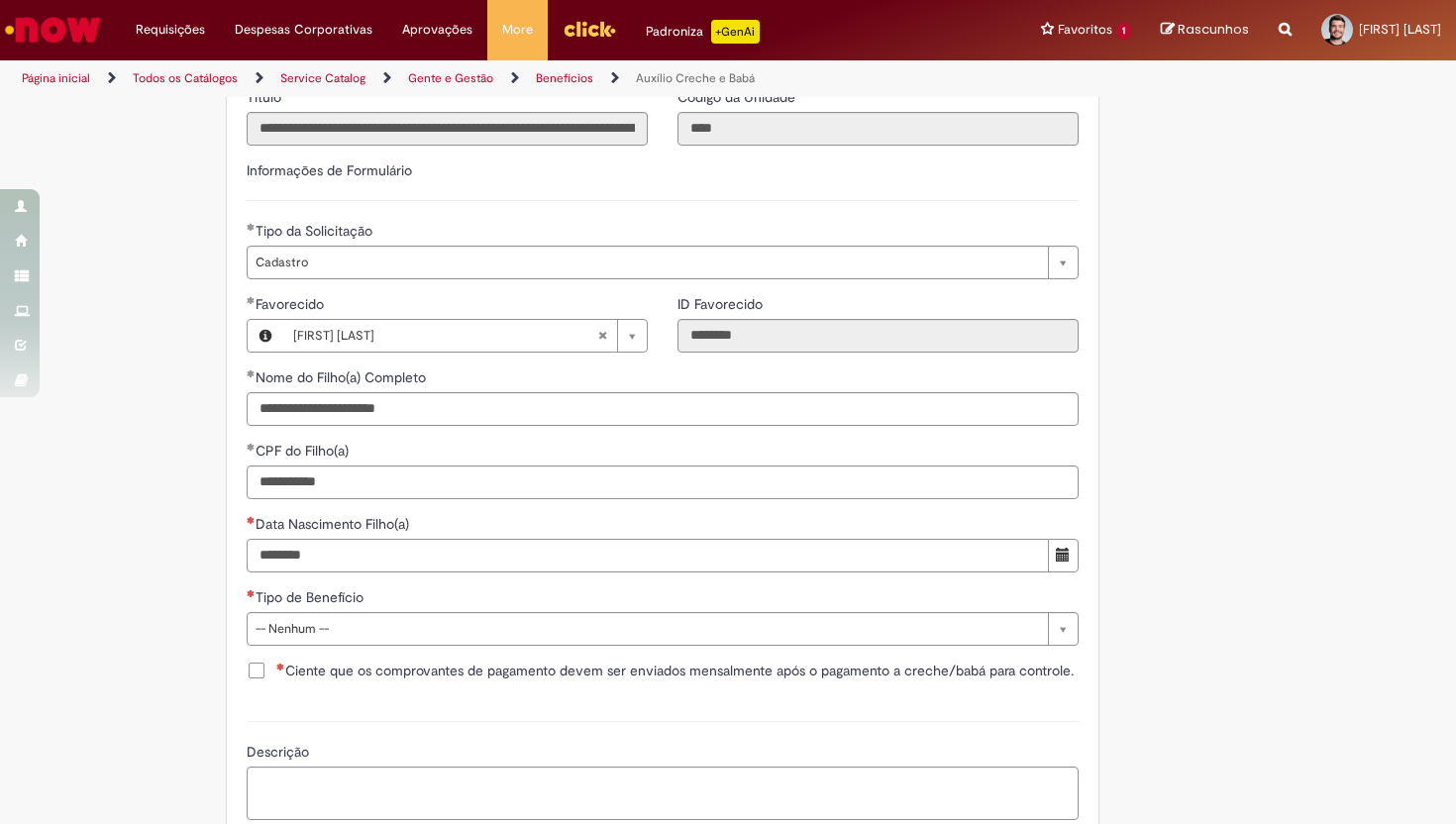 type on "********" 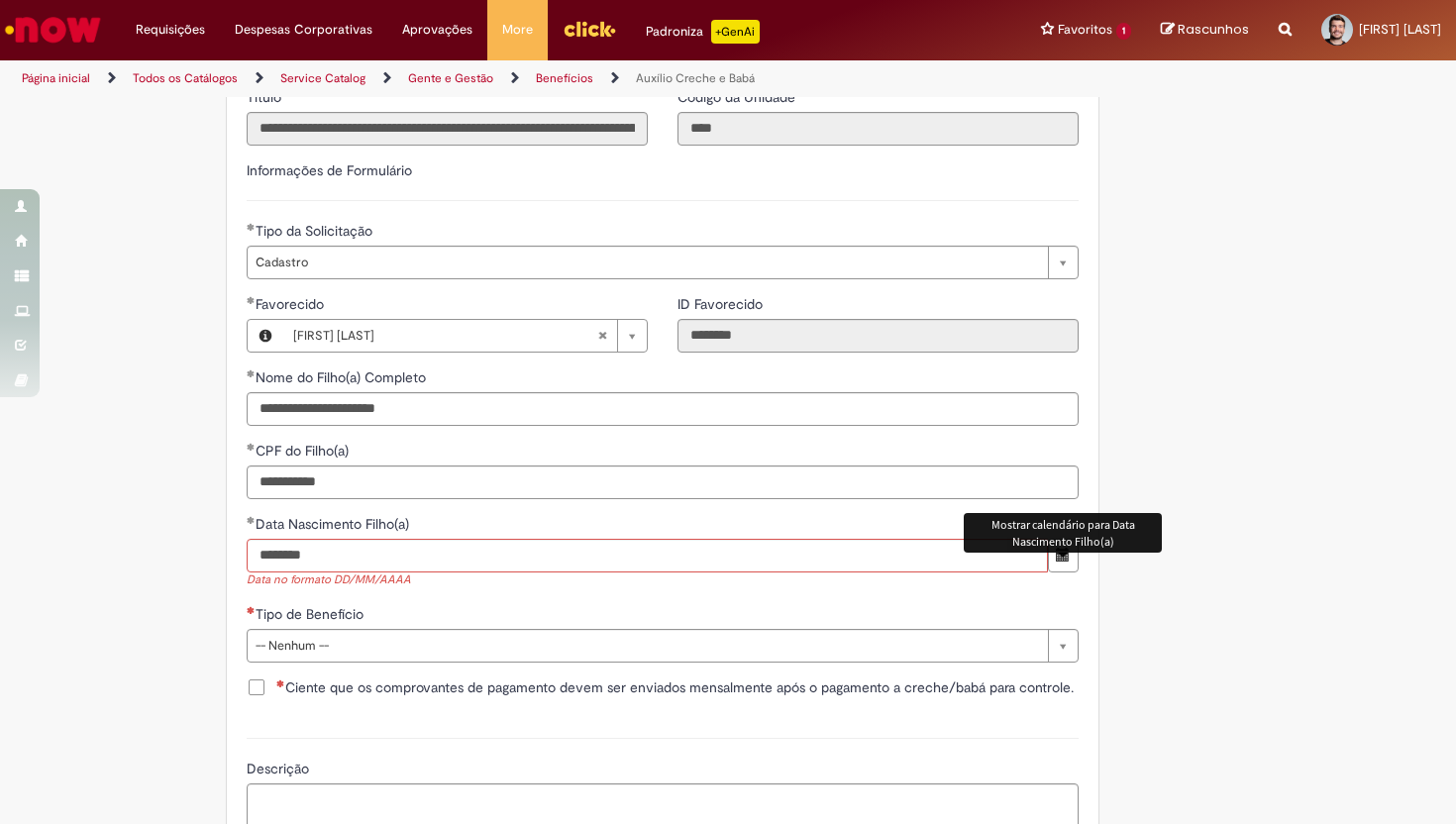 type 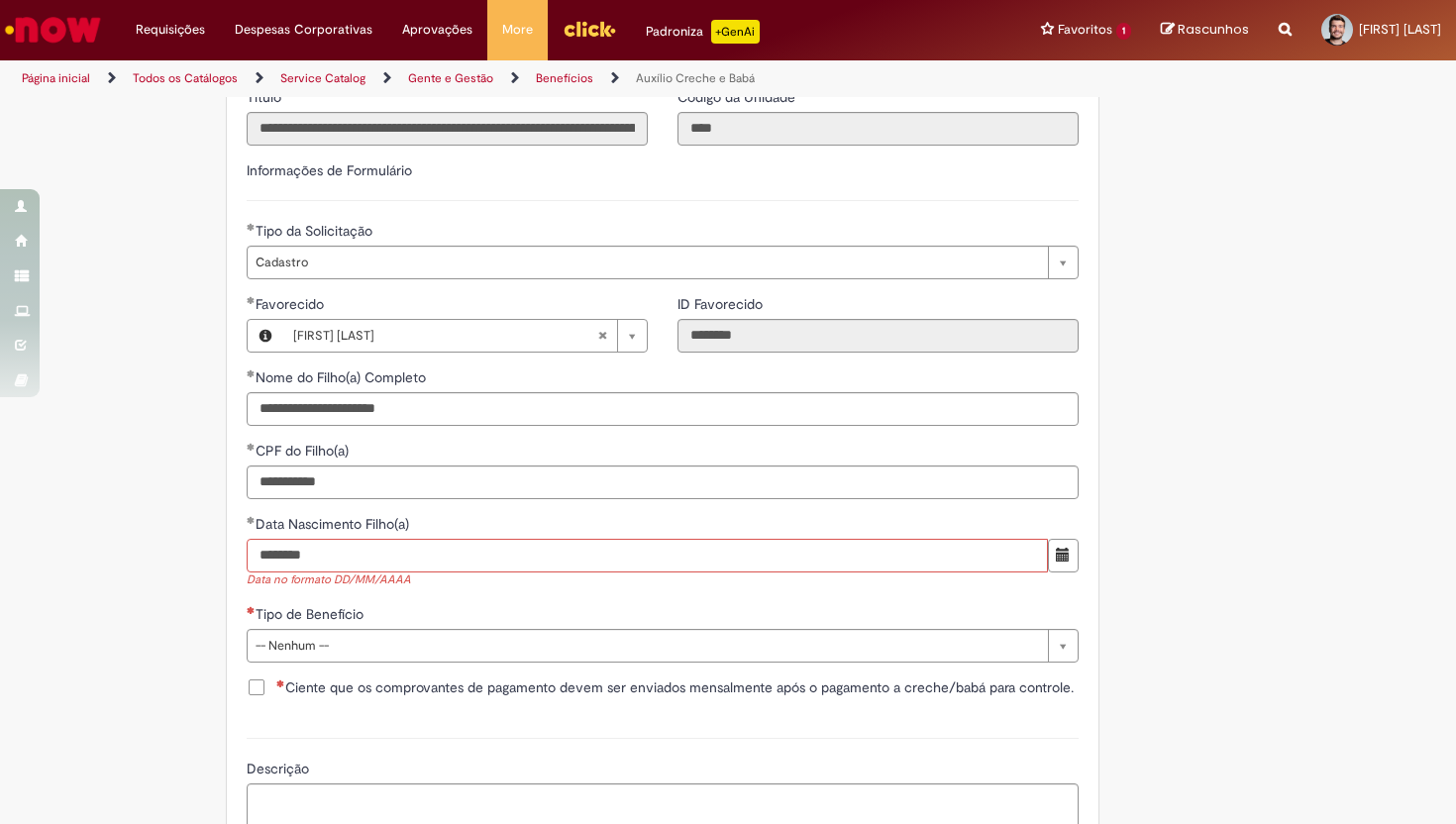 drag, startPoint x: 349, startPoint y: 574, endPoint x: 175, endPoint y: 574, distance: 174 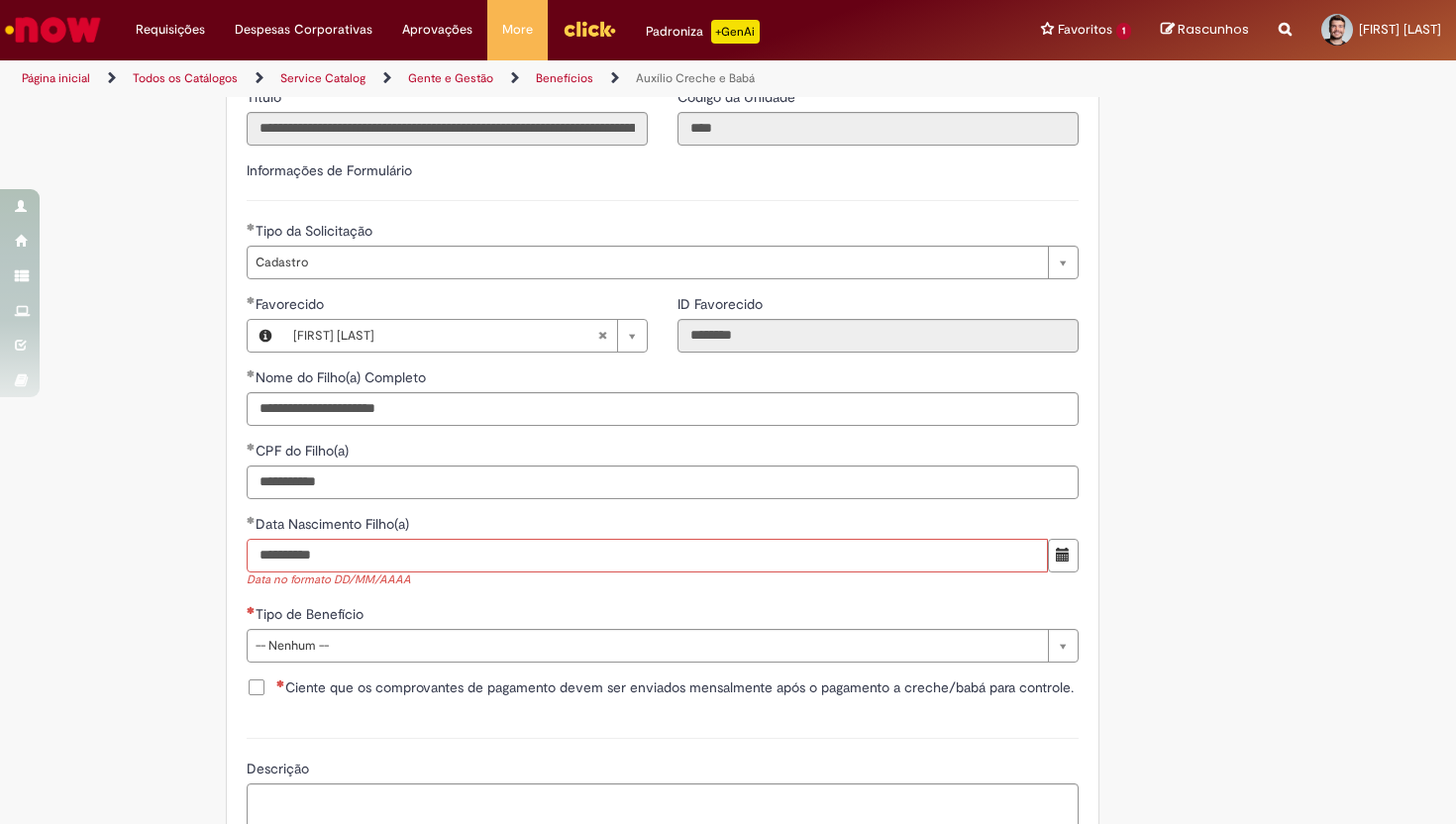 type on "**********" 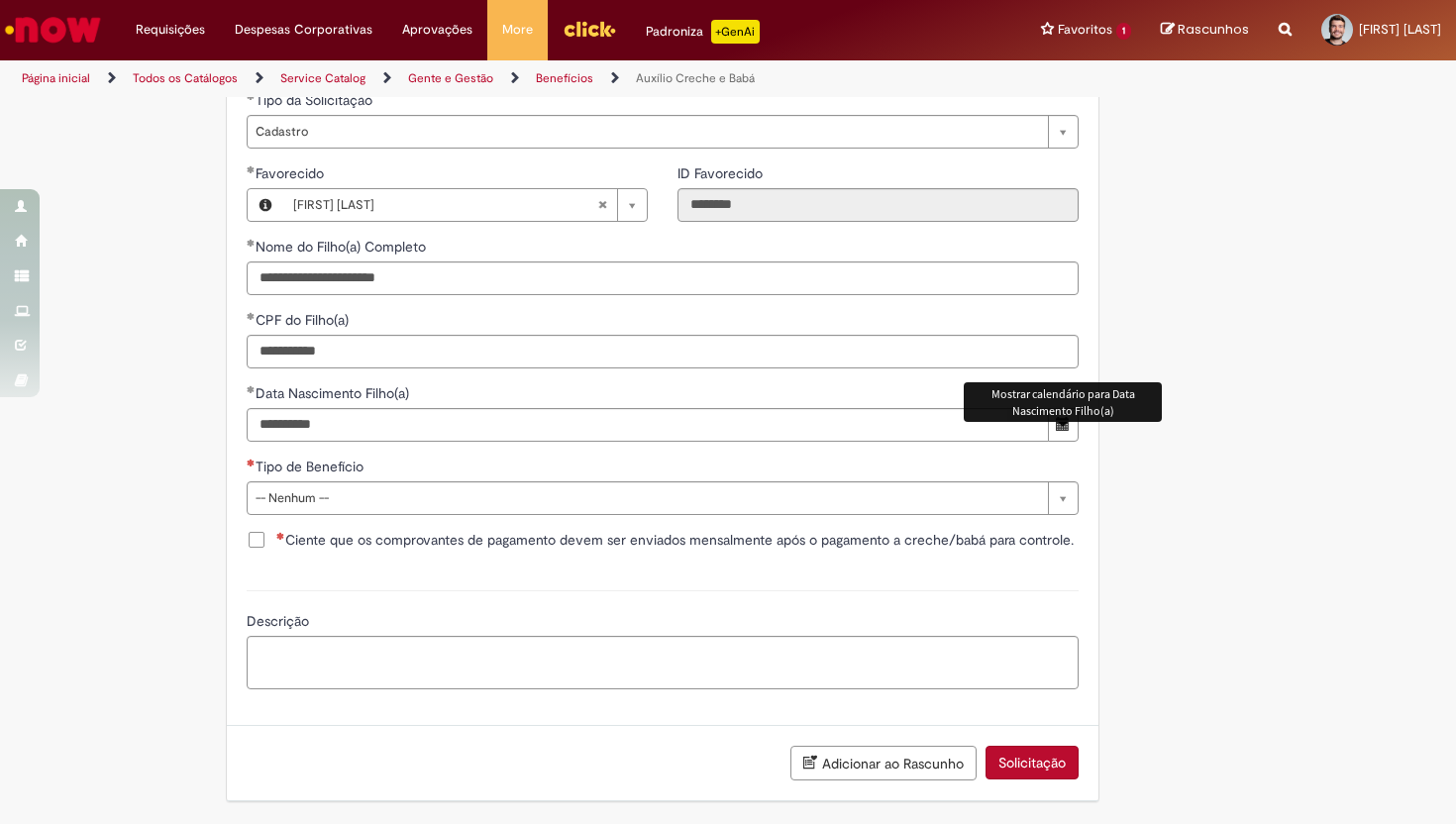 scroll, scrollTop: 749, scrollLeft: 0, axis: vertical 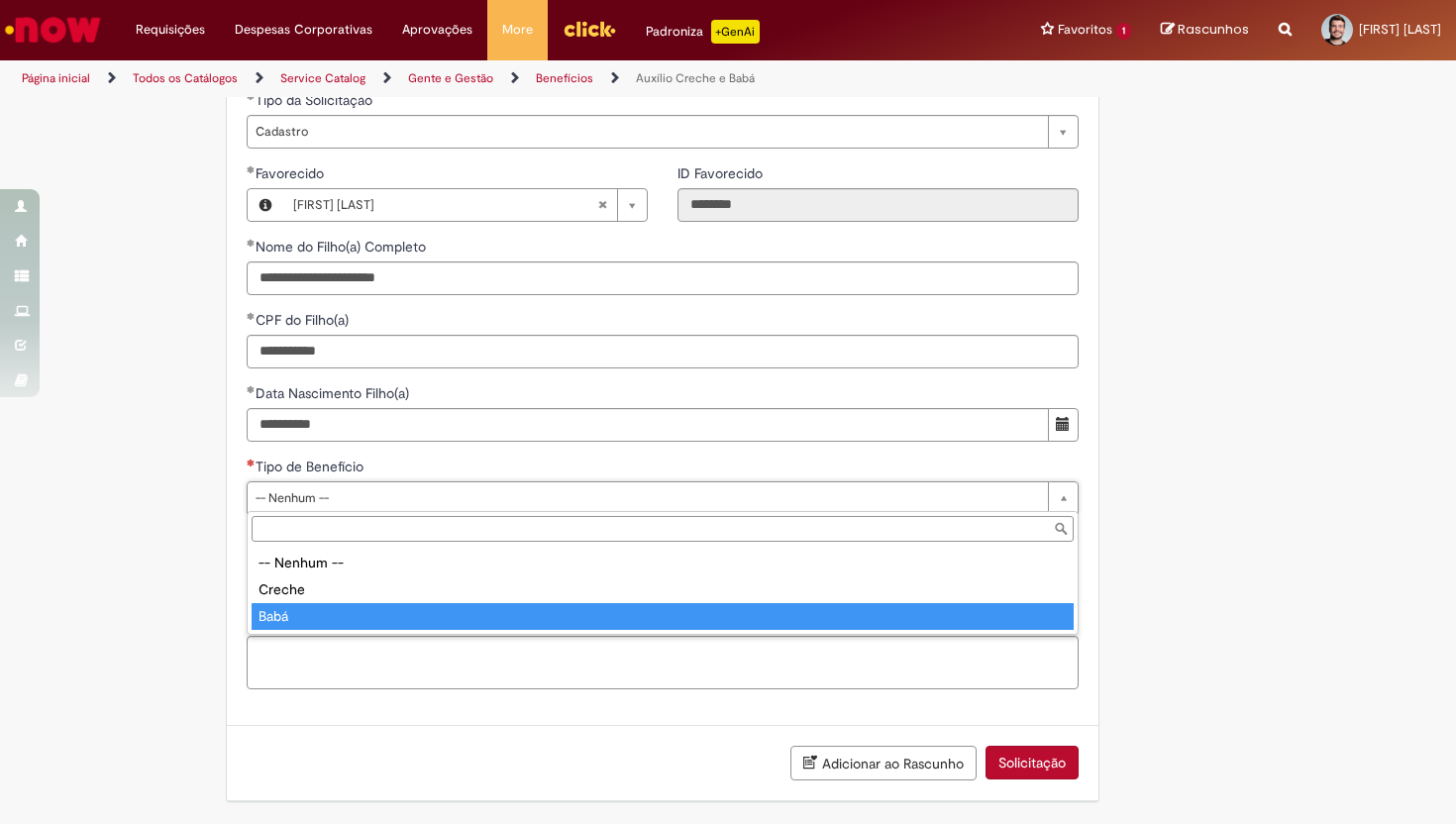 type on "****" 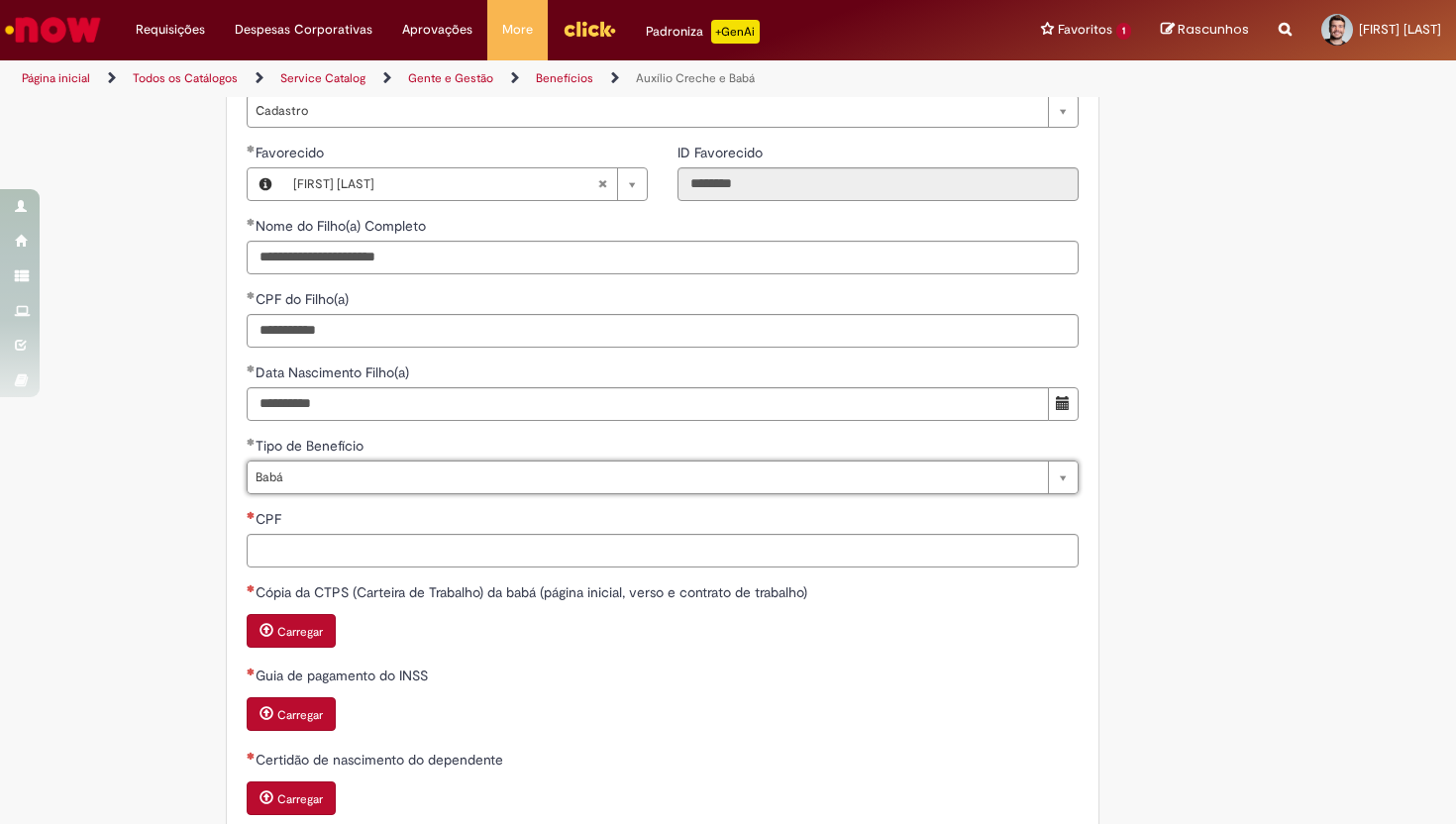 click on "Tire dúvidas com LupiAssist    +GenAI
Oi! Eu sou LupiAssist, uma Inteligência Artificial Generativa em constante aprendizado   Meu conteúdo é monitorado para trazer uma melhor experiência
Dúvidas comuns:
Só mais um instante, estou consultando nossas bases de conhecimento  e escrevendo a melhor resposta pra você!
Title
Lorem ipsum dolor sit amet    Fazer uma nova pergunta
Gerei esta resposta utilizando IA Generativa em conjunto com os nossos padrões. Em caso de divergência, os documentos oficiais prevalecerão.
Saiba mais em:
Ou ligue para:
E aí, te ajudei?
Sim, obrigado!" at bounding box center [728, 239] 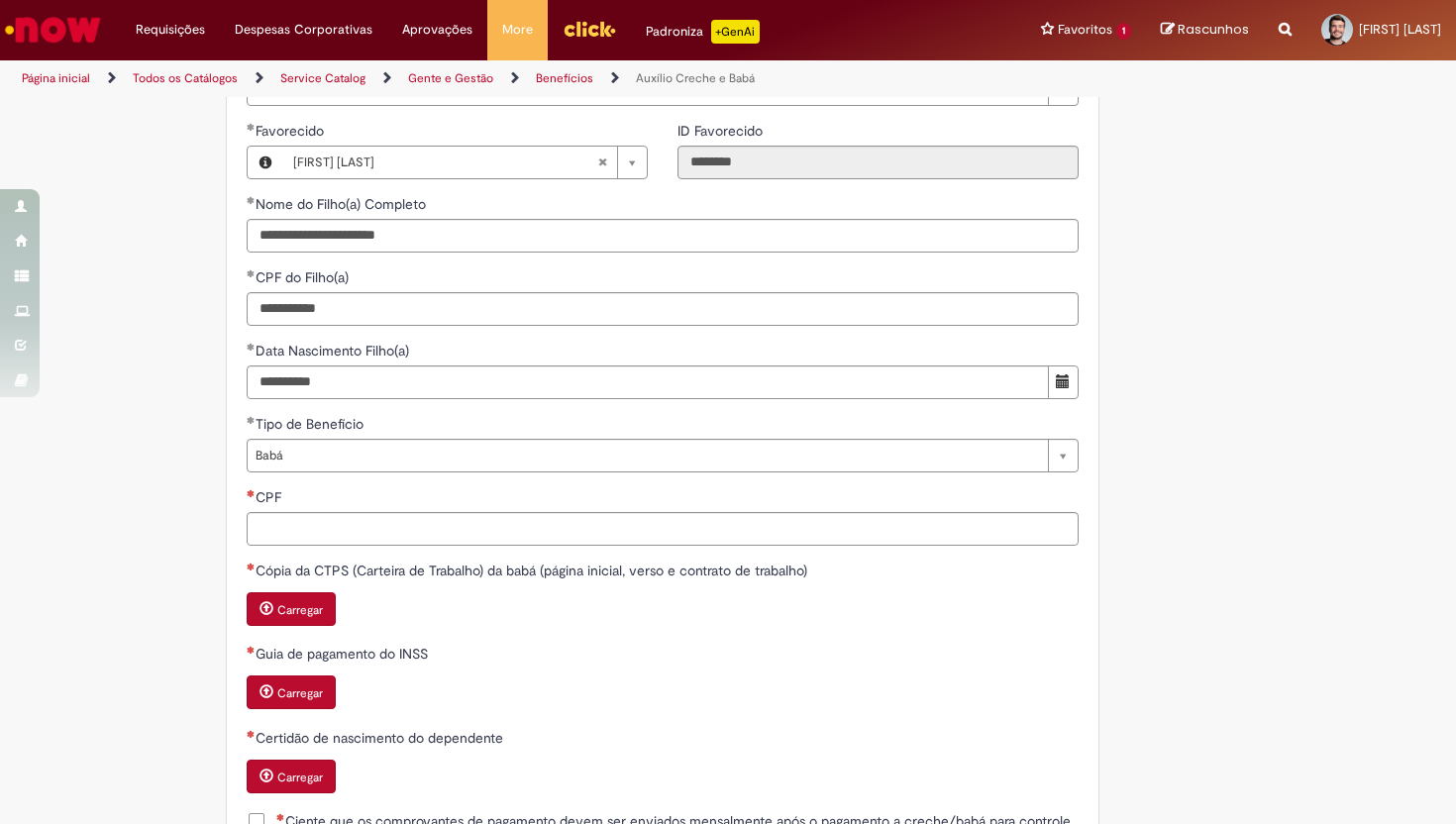 scroll, scrollTop: 773, scrollLeft: 0, axis: vertical 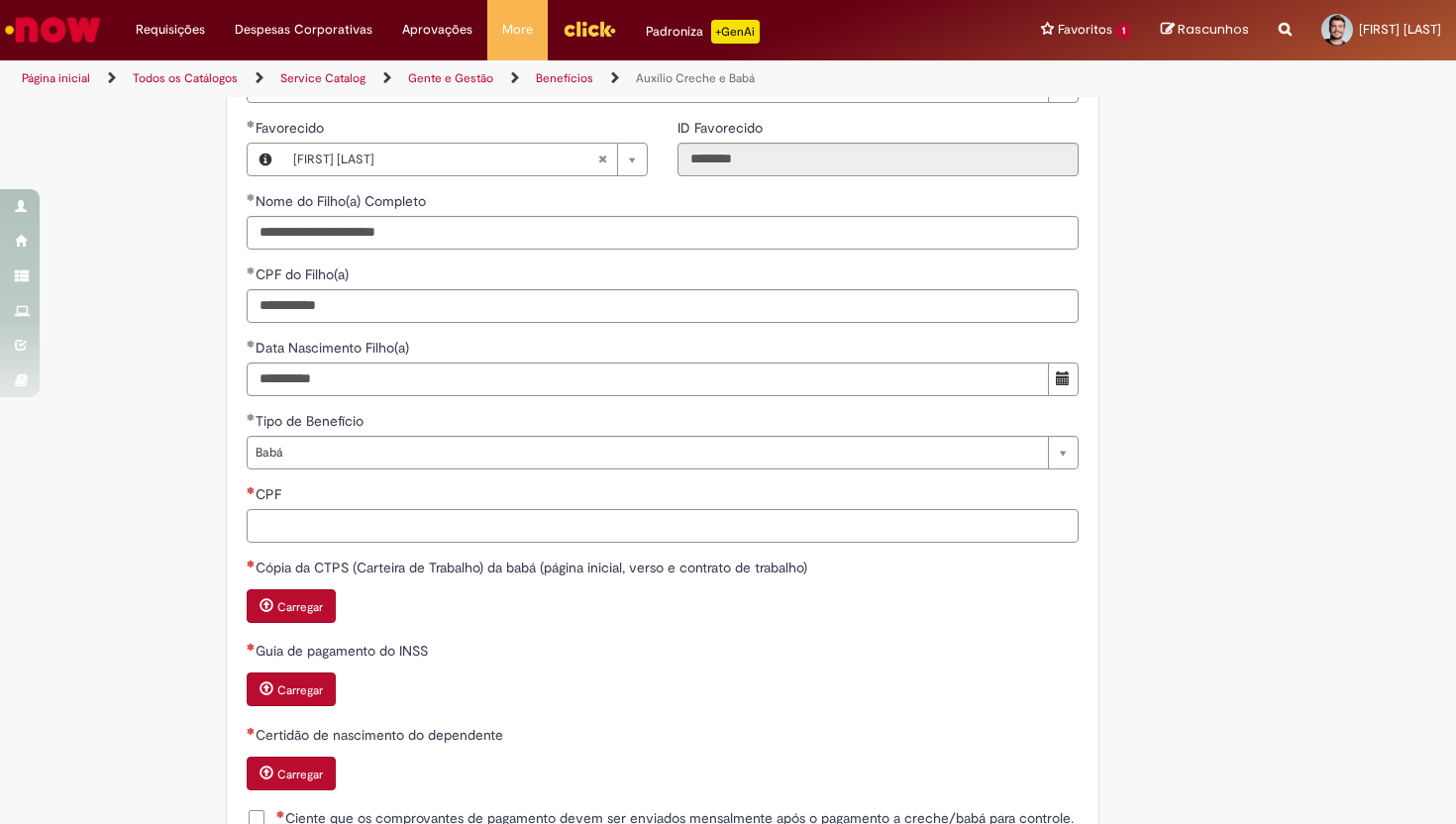 click on "CPF" at bounding box center (663, 526) 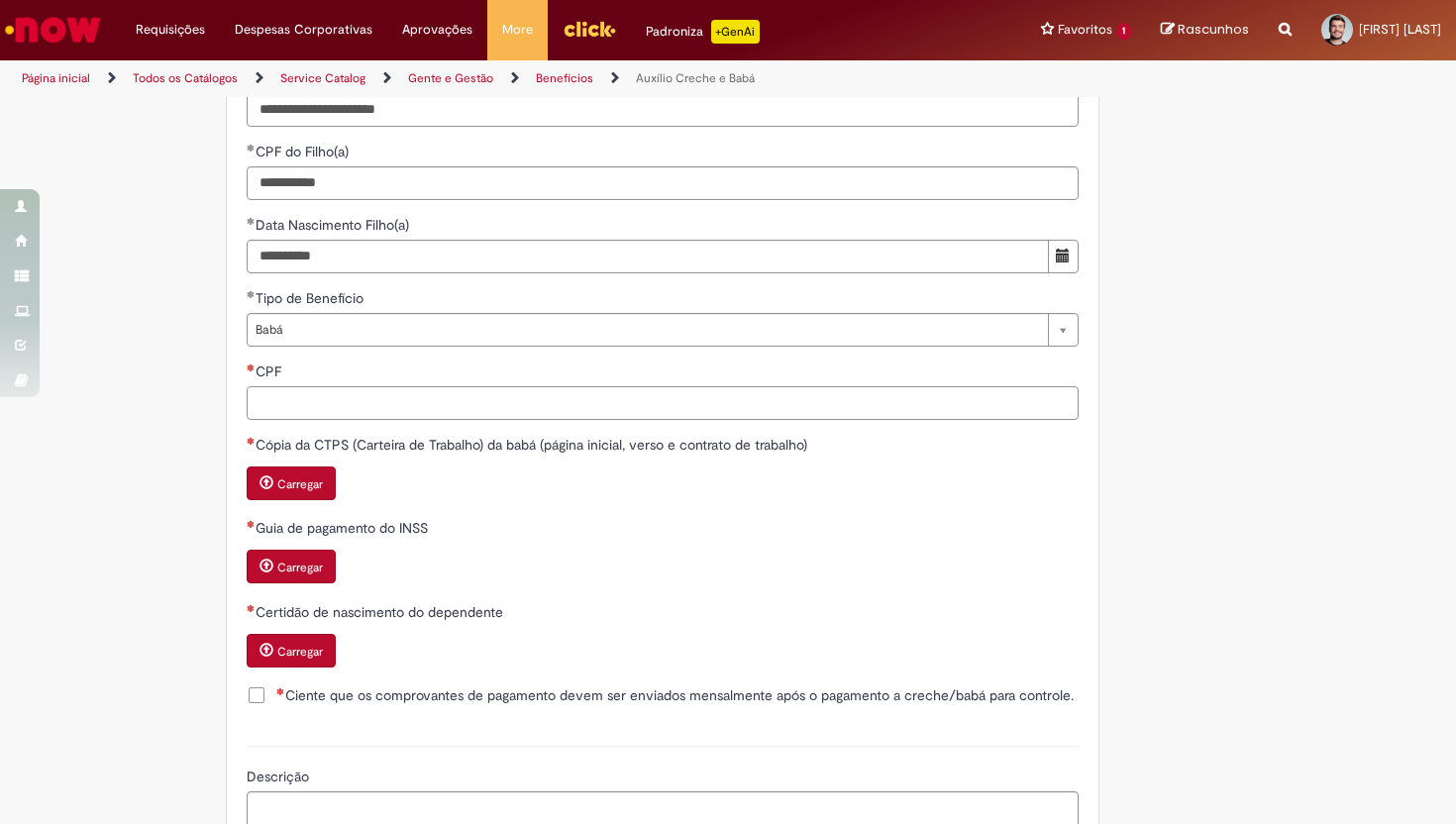 scroll, scrollTop: 882, scrollLeft: 0, axis: vertical 